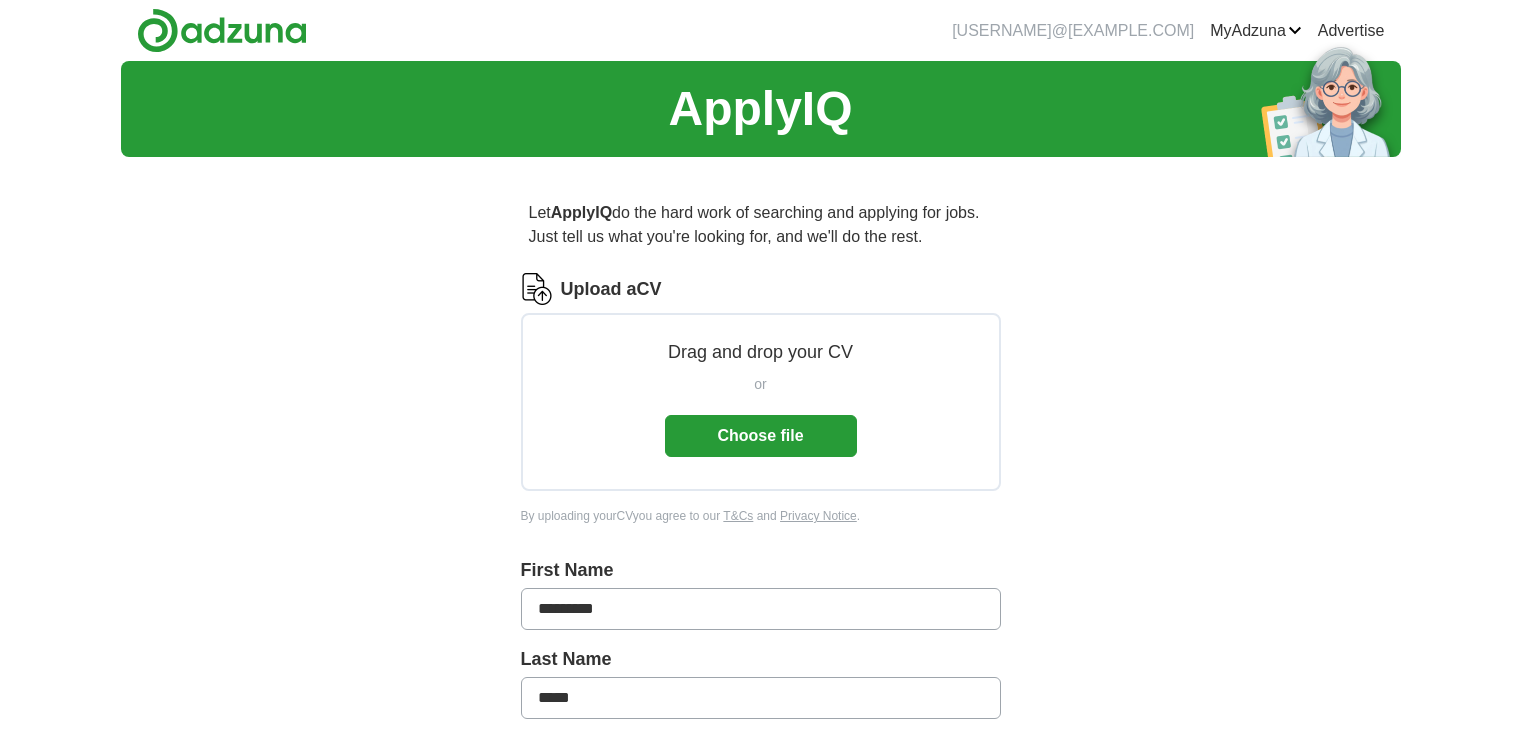 scroll, scrollTop: 0, scrollLeft: 0, axis: both 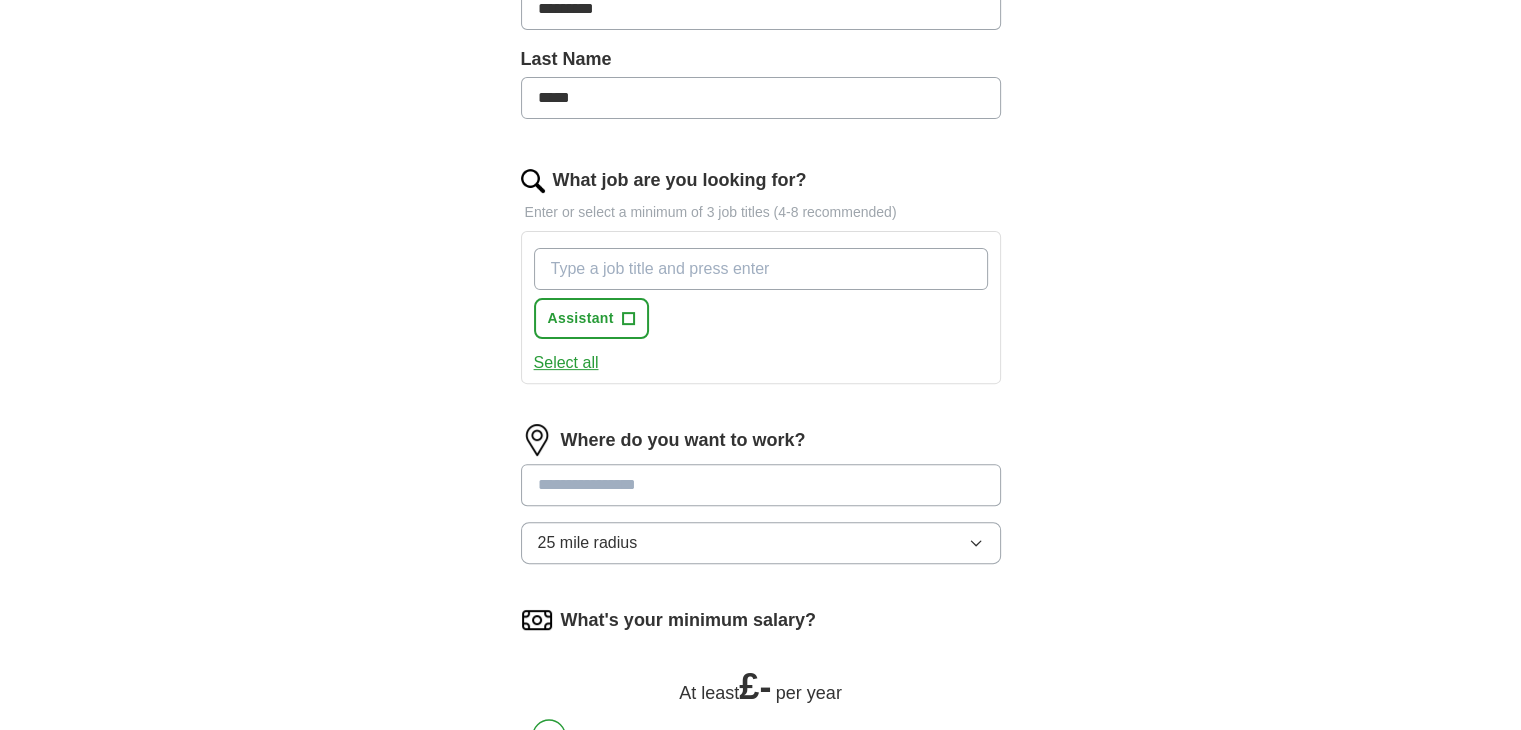 click on "What job are you looking for?" at bounding box center [761, 269] 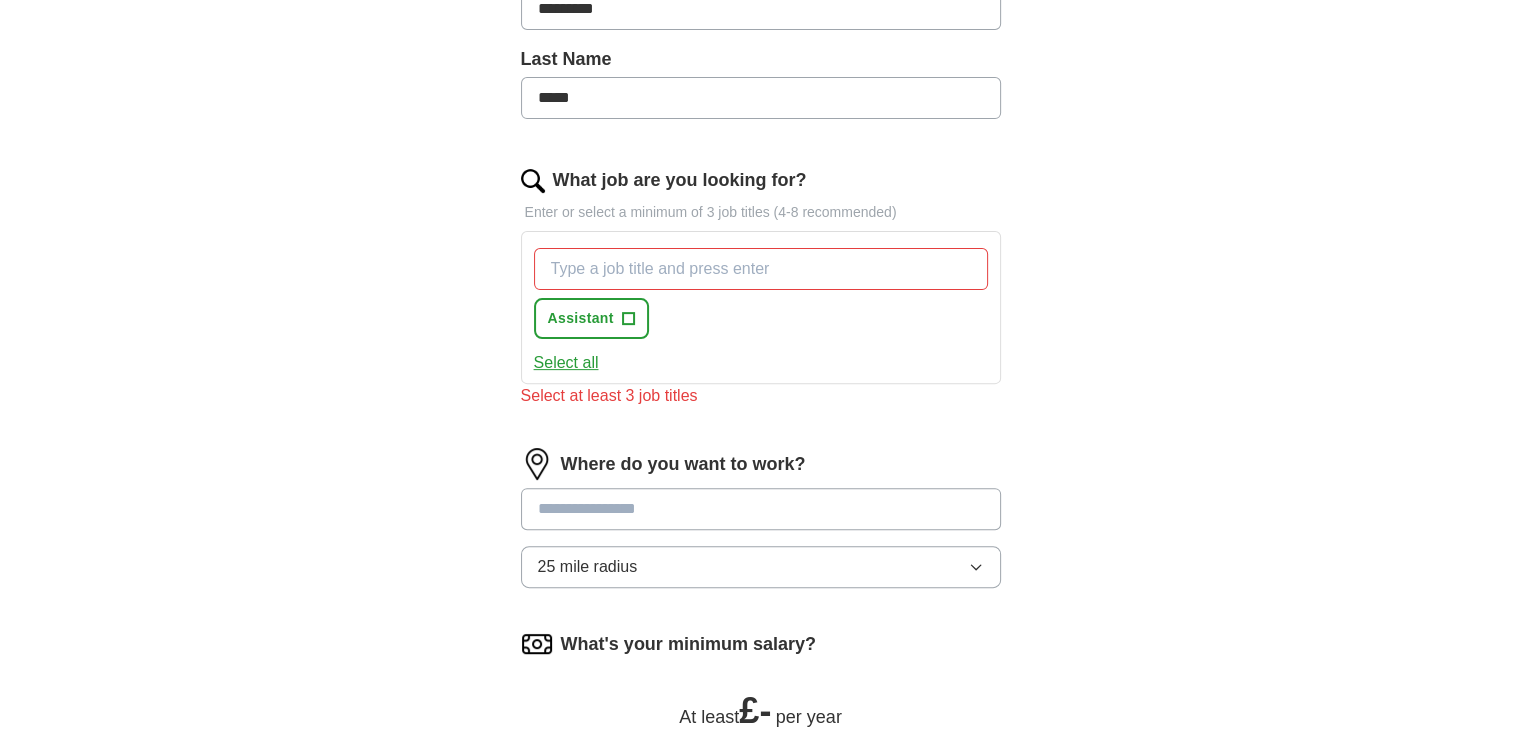 click on "Where do you want to work? 25 mile radius" at bounding box center [761, 526] 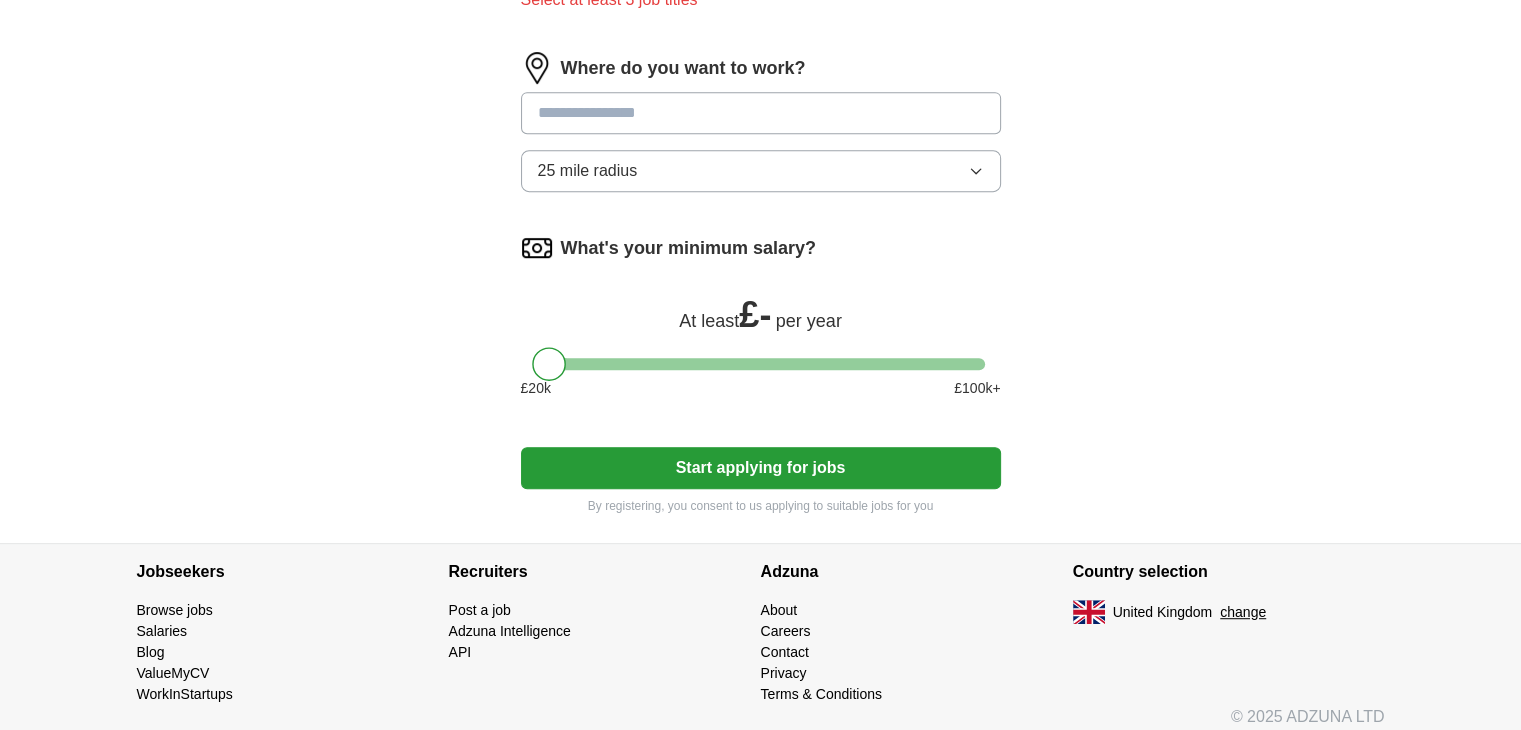 scroll, scrollTop: 1000, scrollLeft: 0, axis: vertical 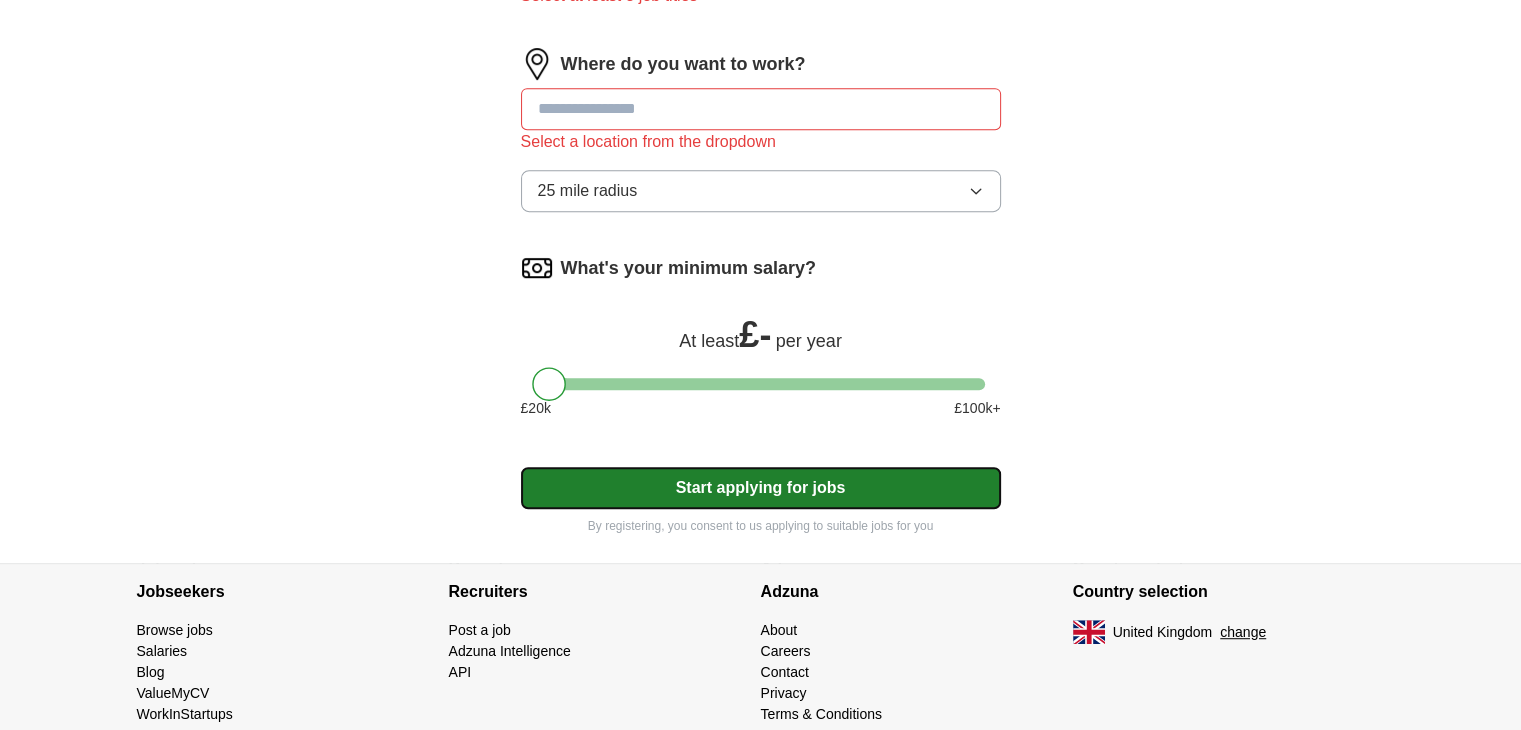 click on "Start applying for jobs" at bounding box center (761, 488) 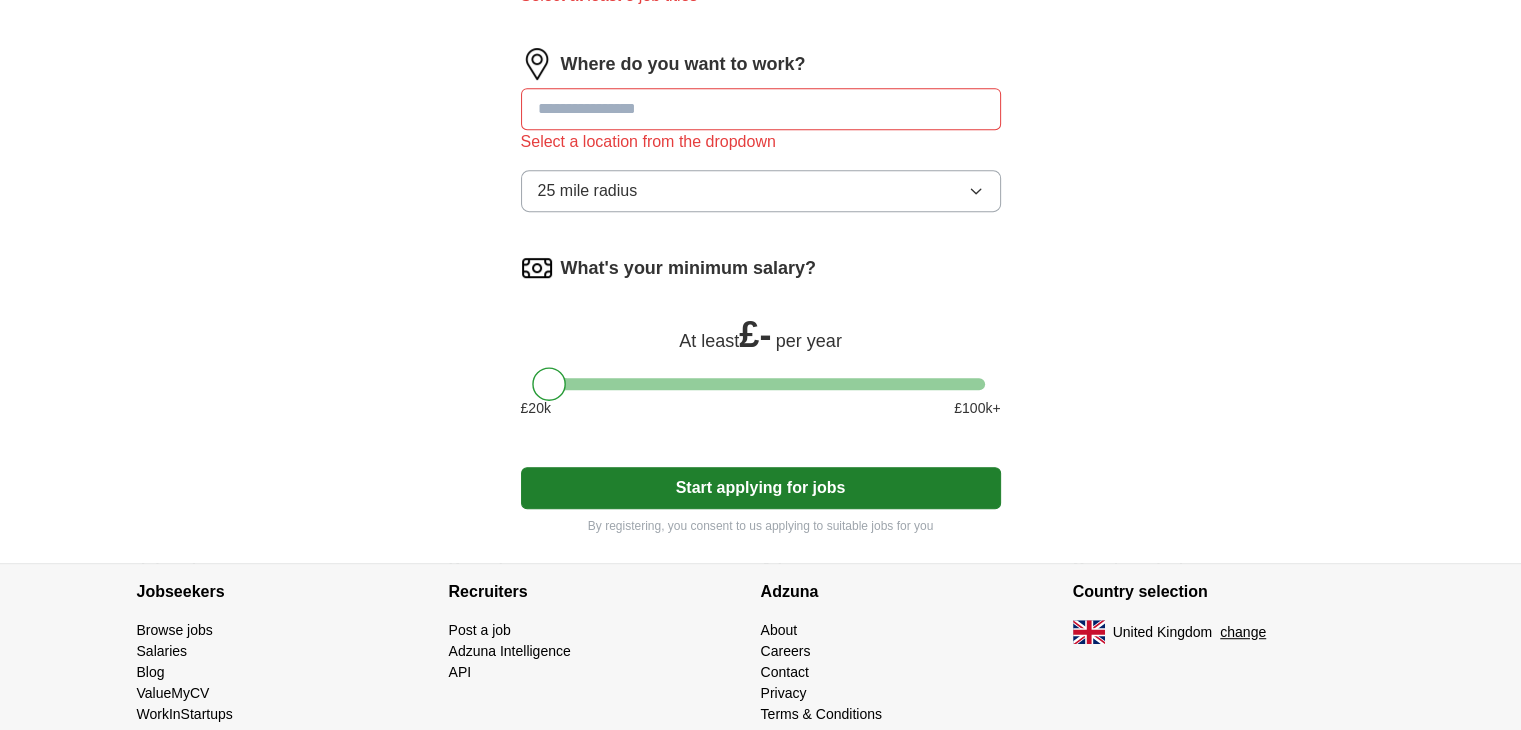 scroll, scrollTop: 1024, scrollLeft: 0, axis: vertical 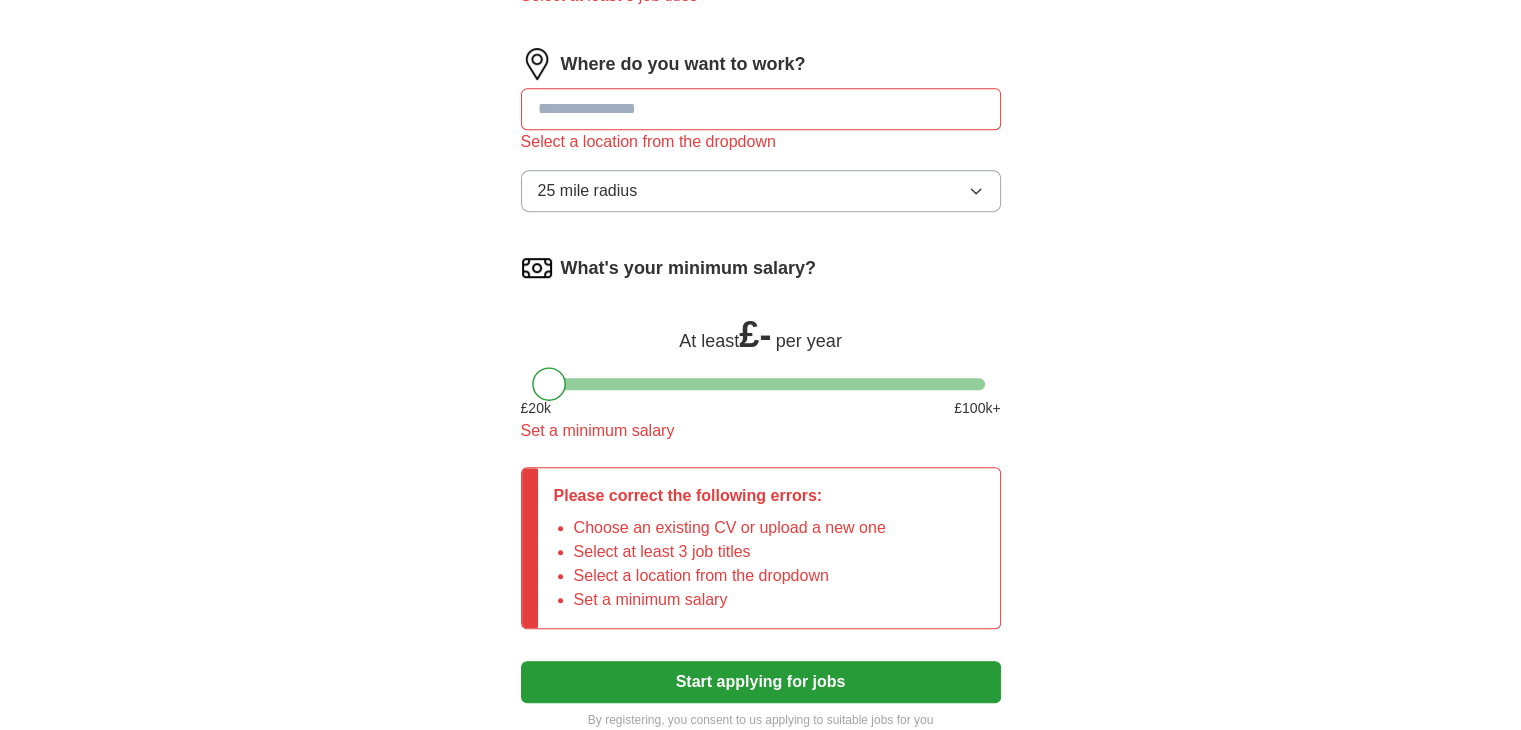 click at bounding box center (761, 109) 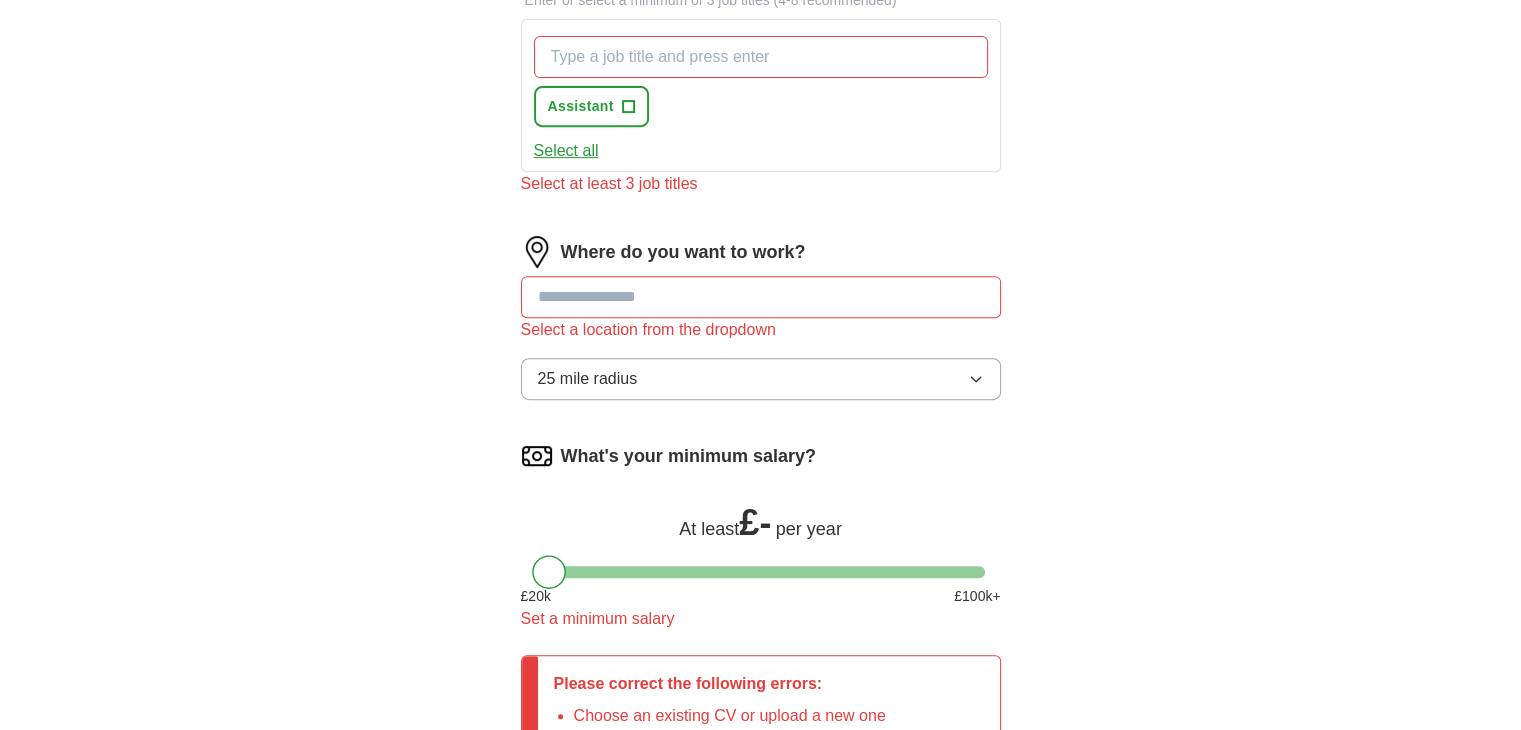 scroll, scrollTop: 524, scrollLeft: 0, axis: vertical 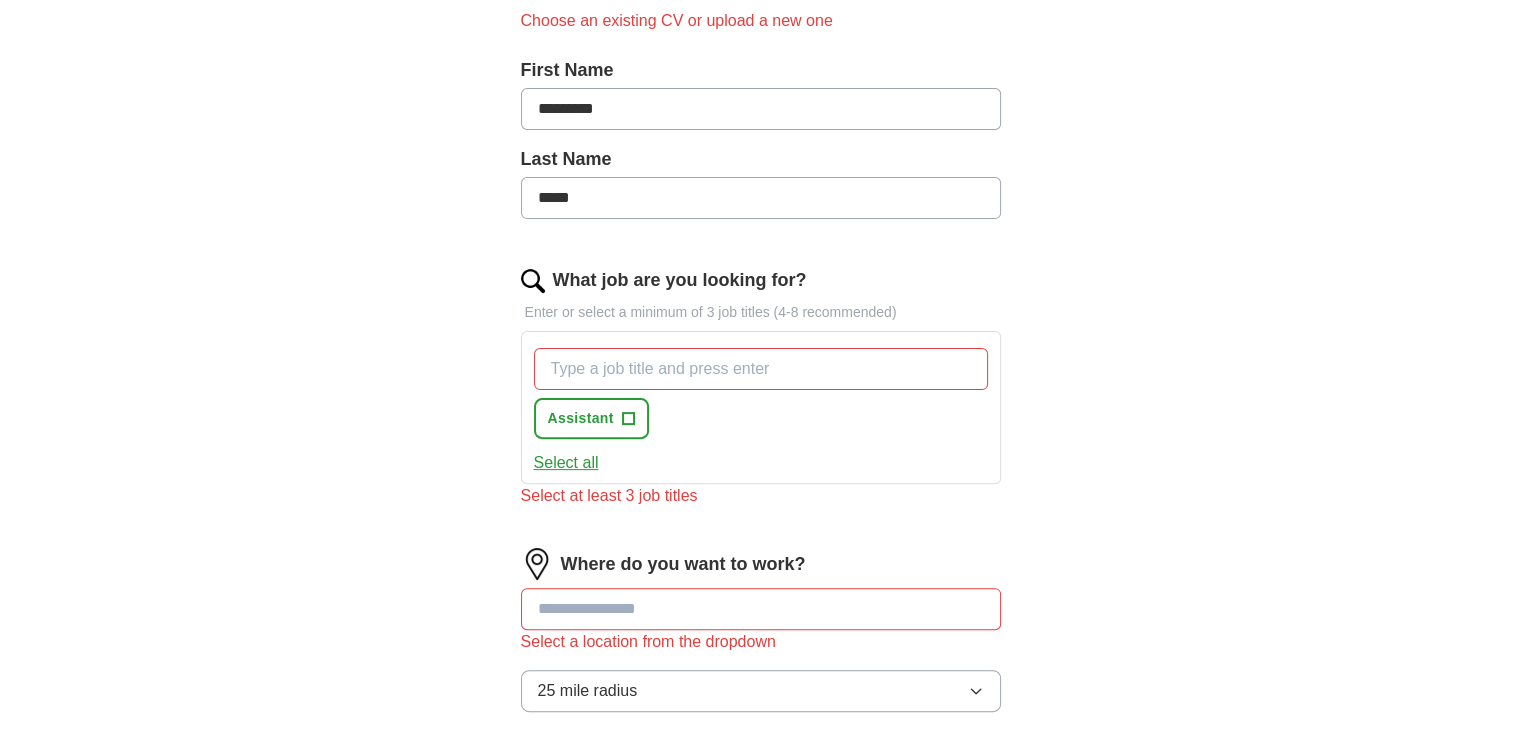 click on "What job are you looking for?" at bounding box center (761, 369) 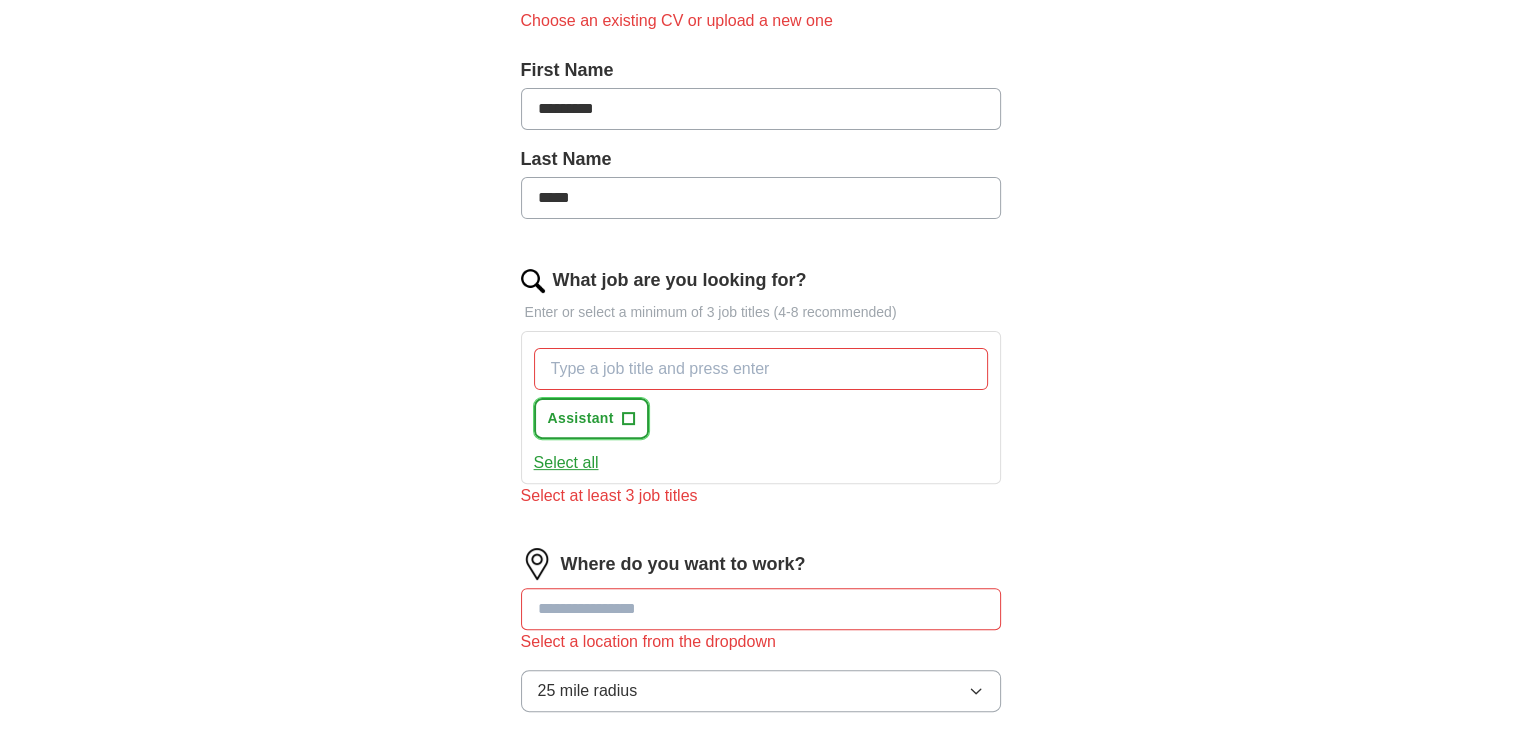 click on "Assistant +" at bounding box center [591, 418] 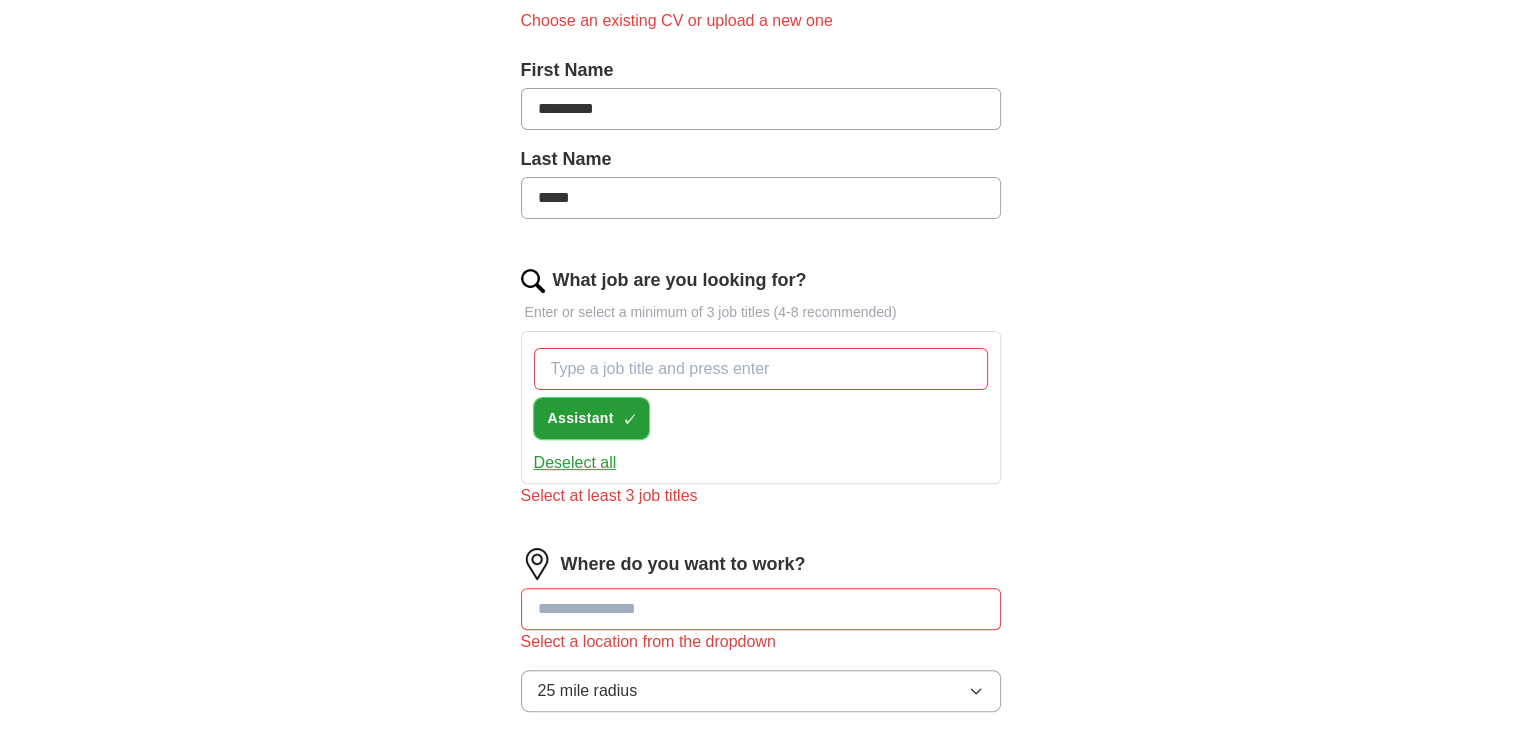 click on "Assistant ✓ ×" at bounding box center [591, 418] 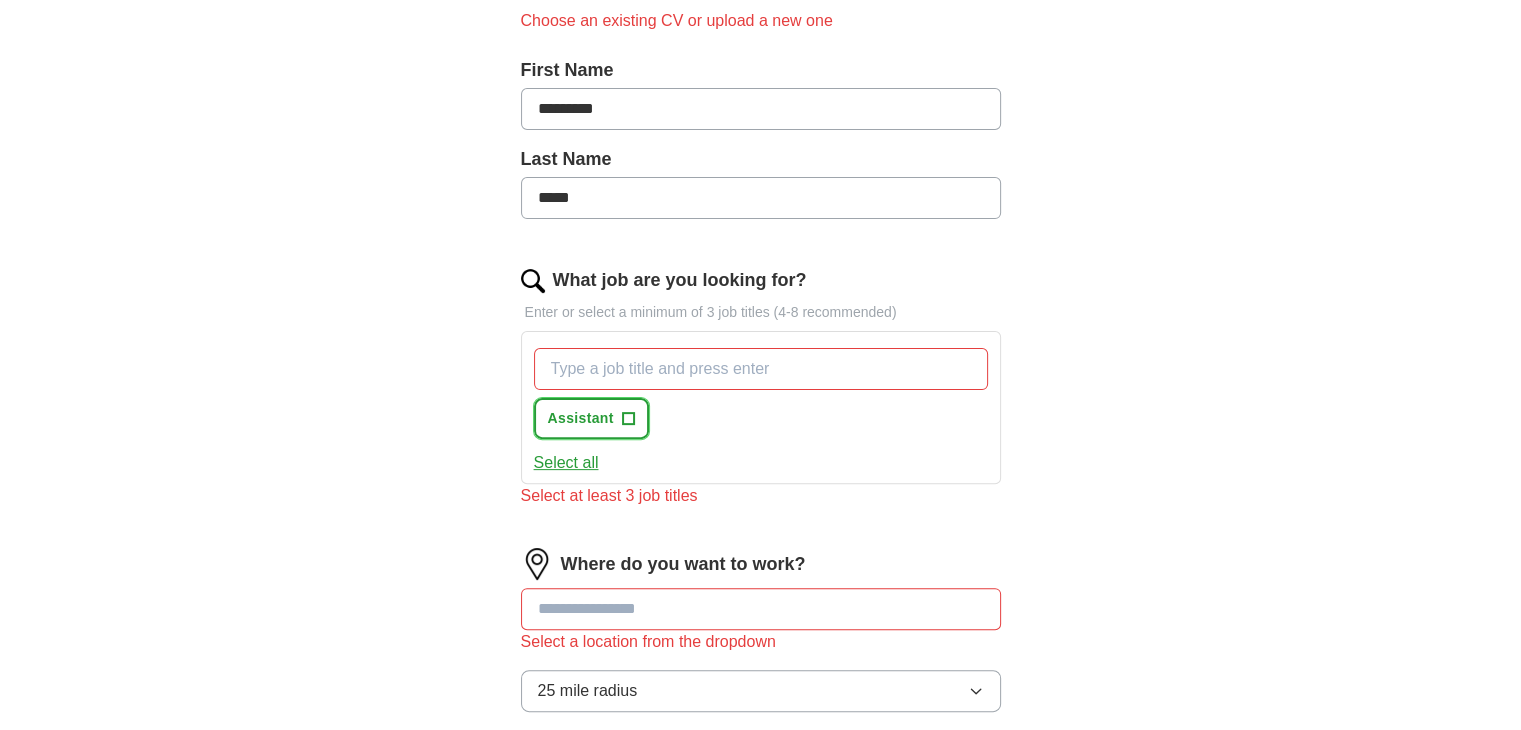 click on "Assistant +" at bounding box center [591, 418] 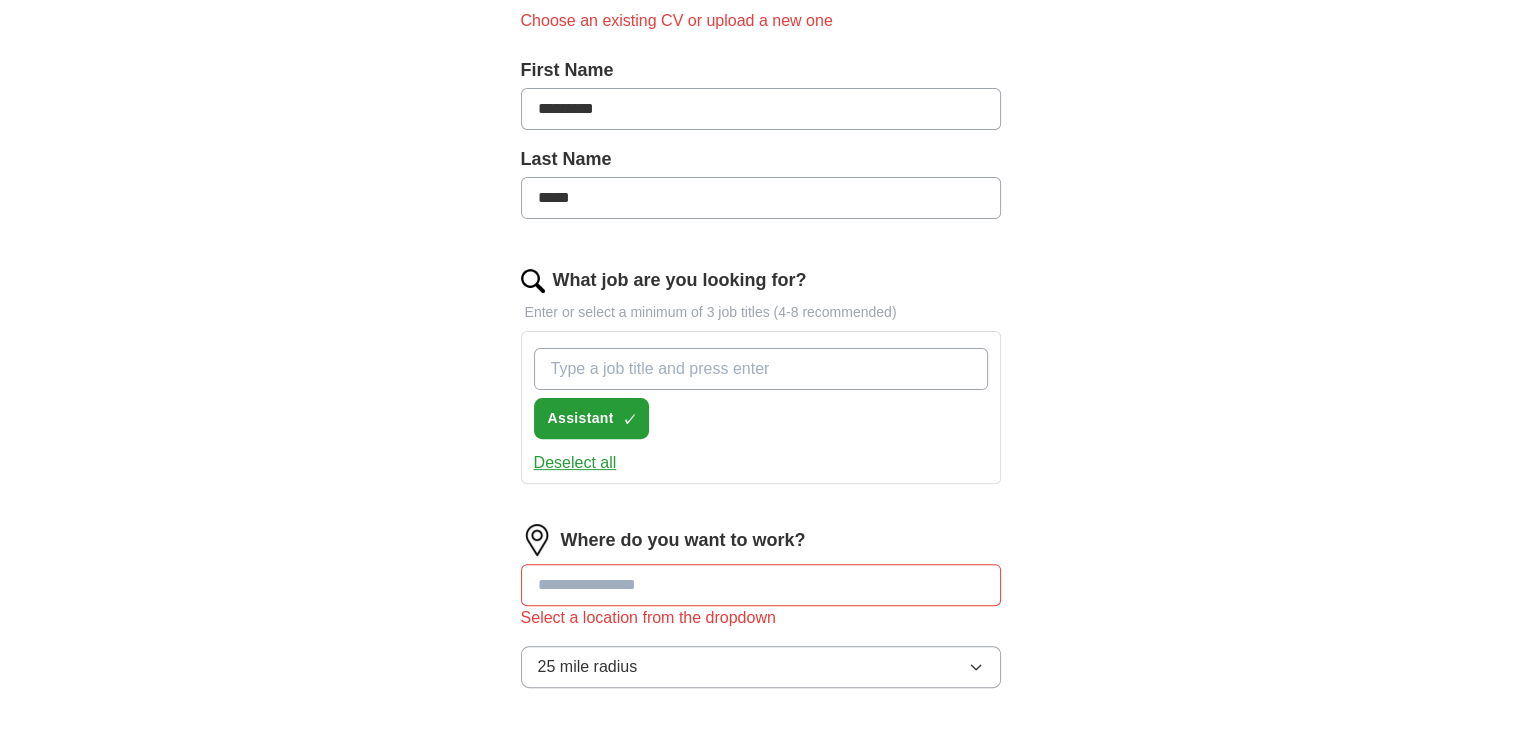 click on "What job are you looking for?" at bounding box center (761, 369) 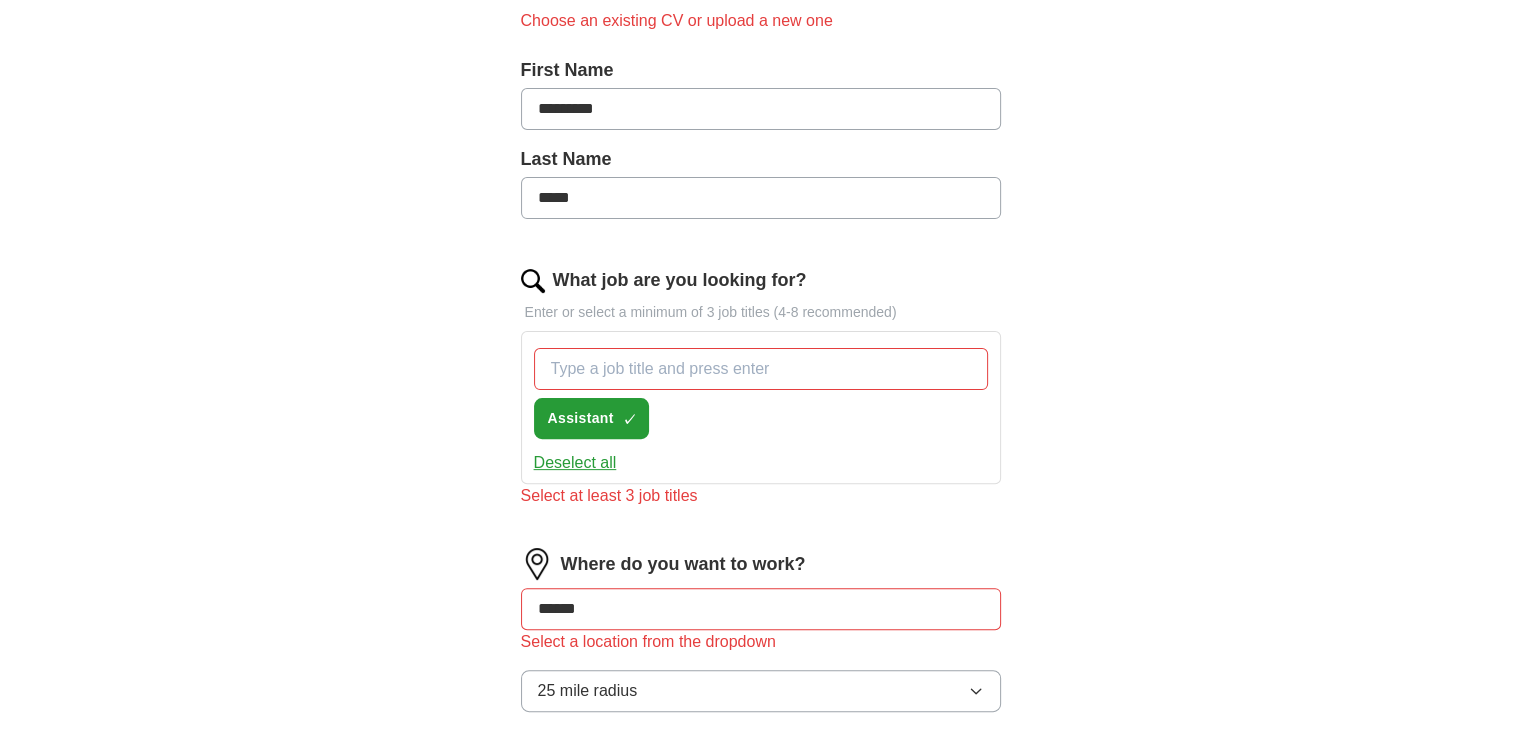 click on "******" at bounding box center [761, 609] 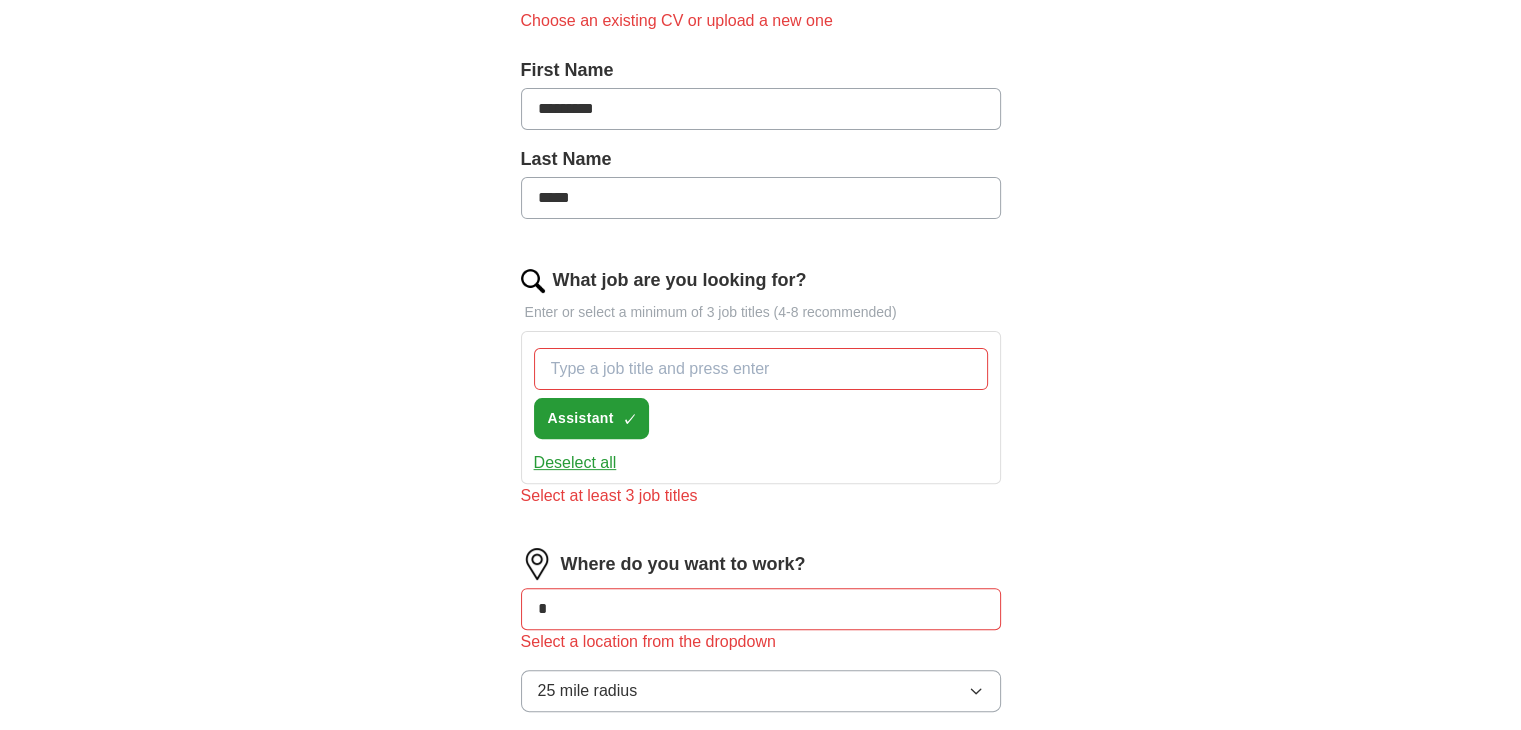 type on "*" 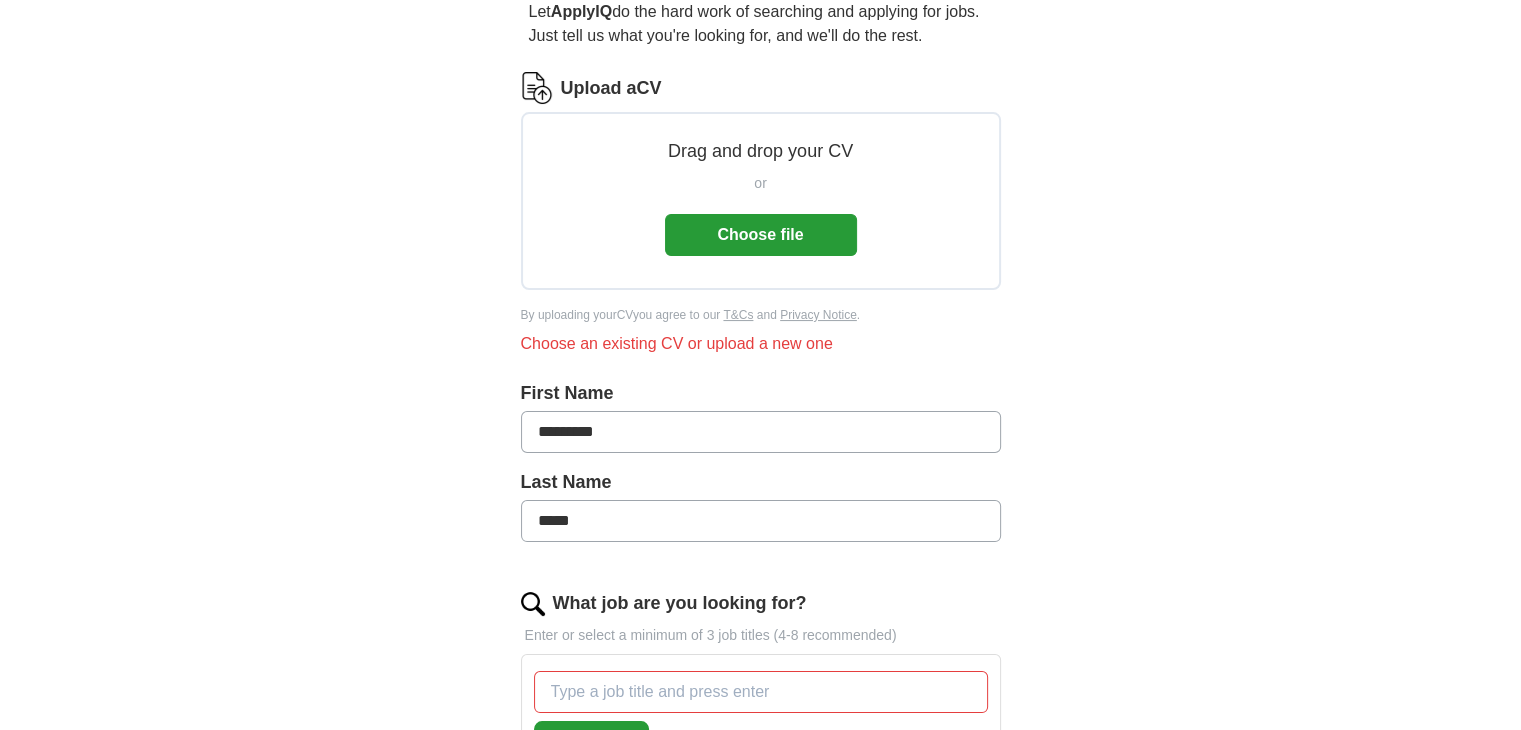 scroll, scrollTop: 24, scrollLeft: 0, axis: vertical 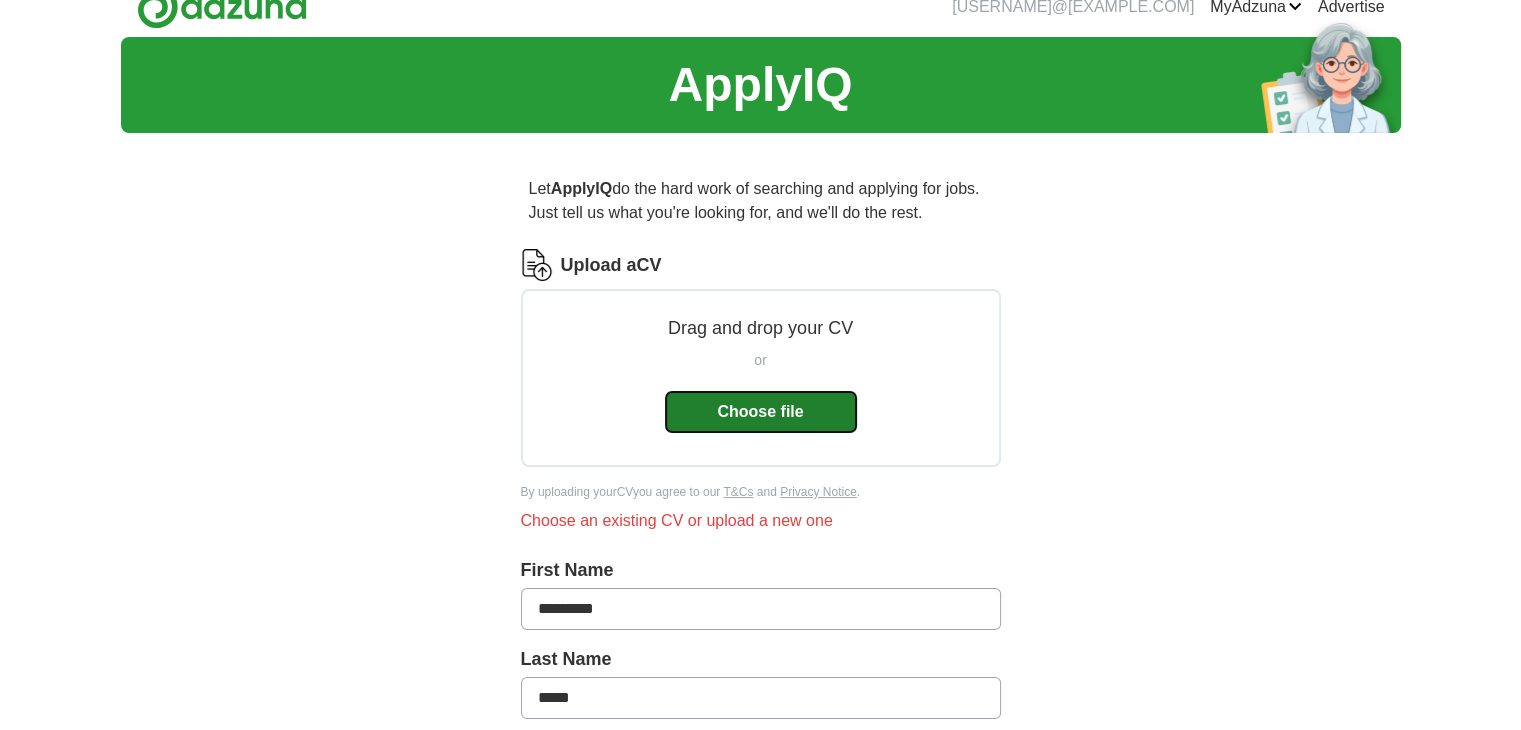 click on "Choose file" at bounding box center [761, 412] 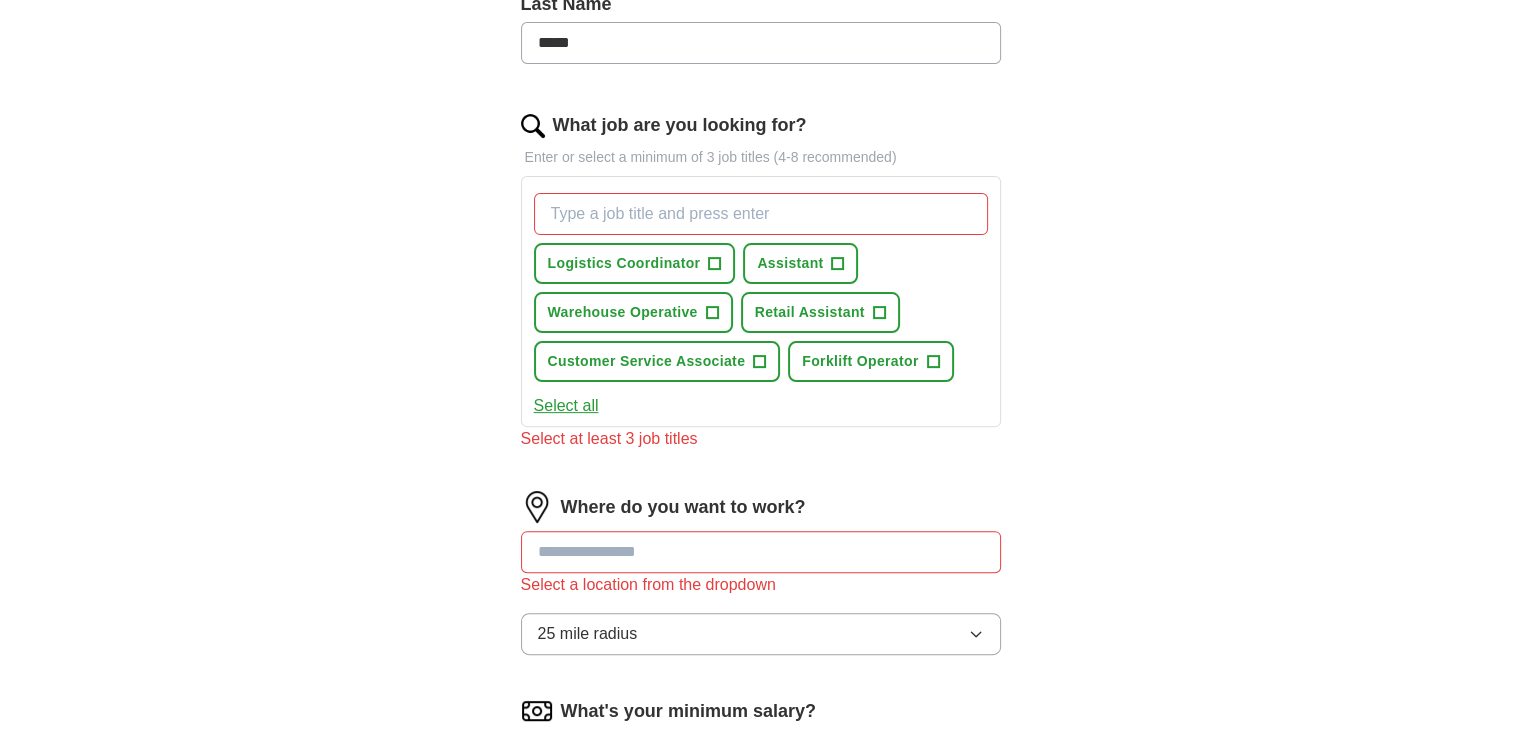 scroll, scrollTop: 624, scrollLeft: 0, axis: vertical 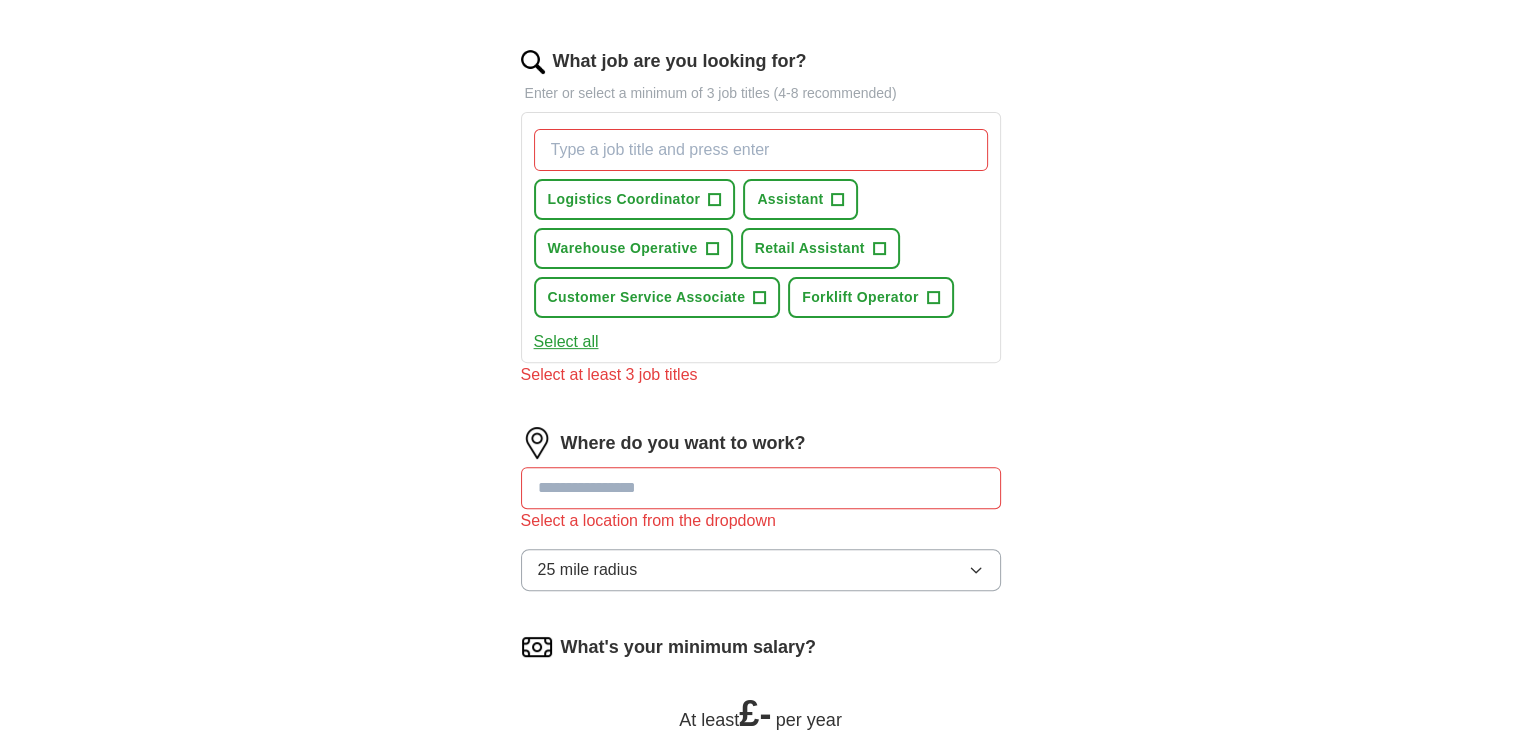 click at bounding box center [761, 488] 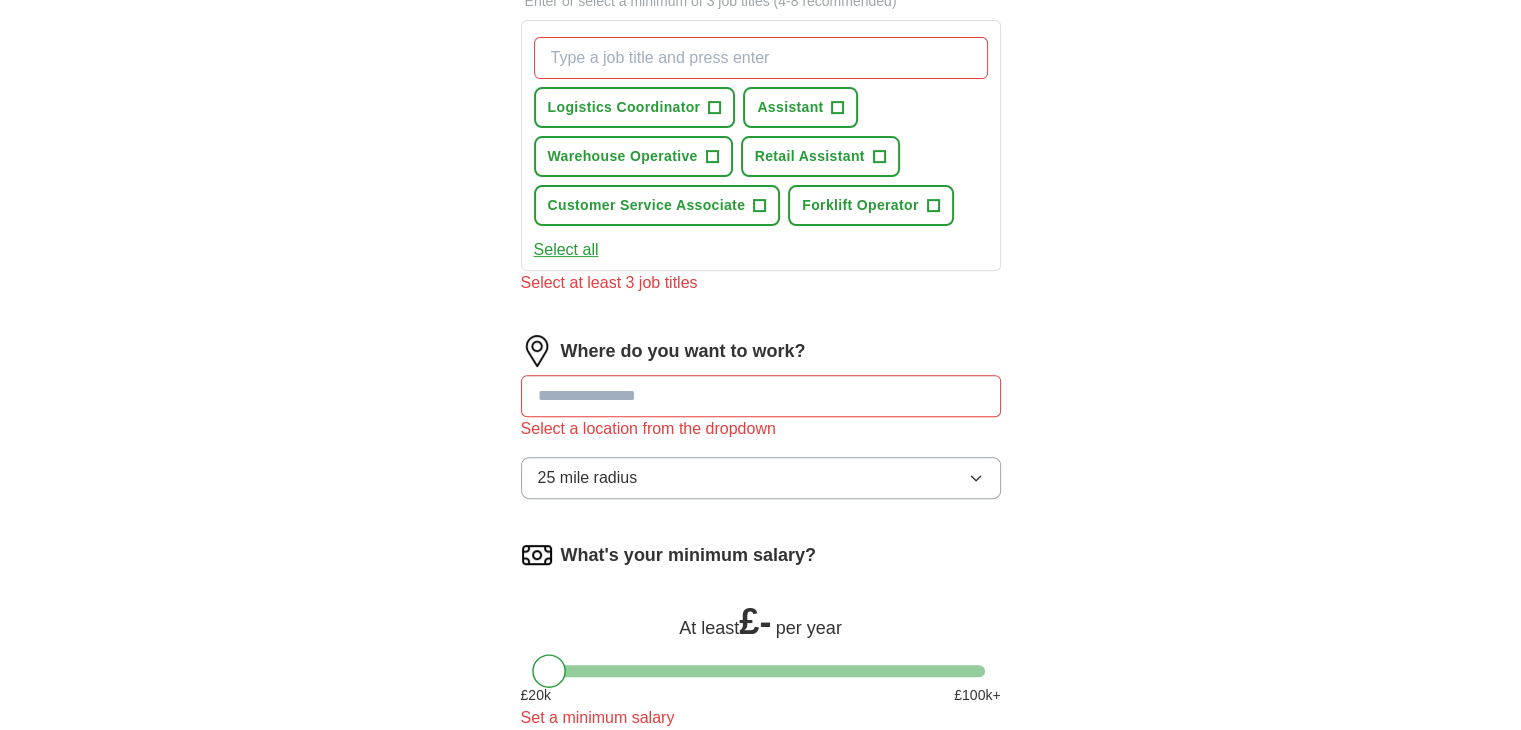 scroll, scrollTop: 1024, scrollLeft: 0, axis: vertical 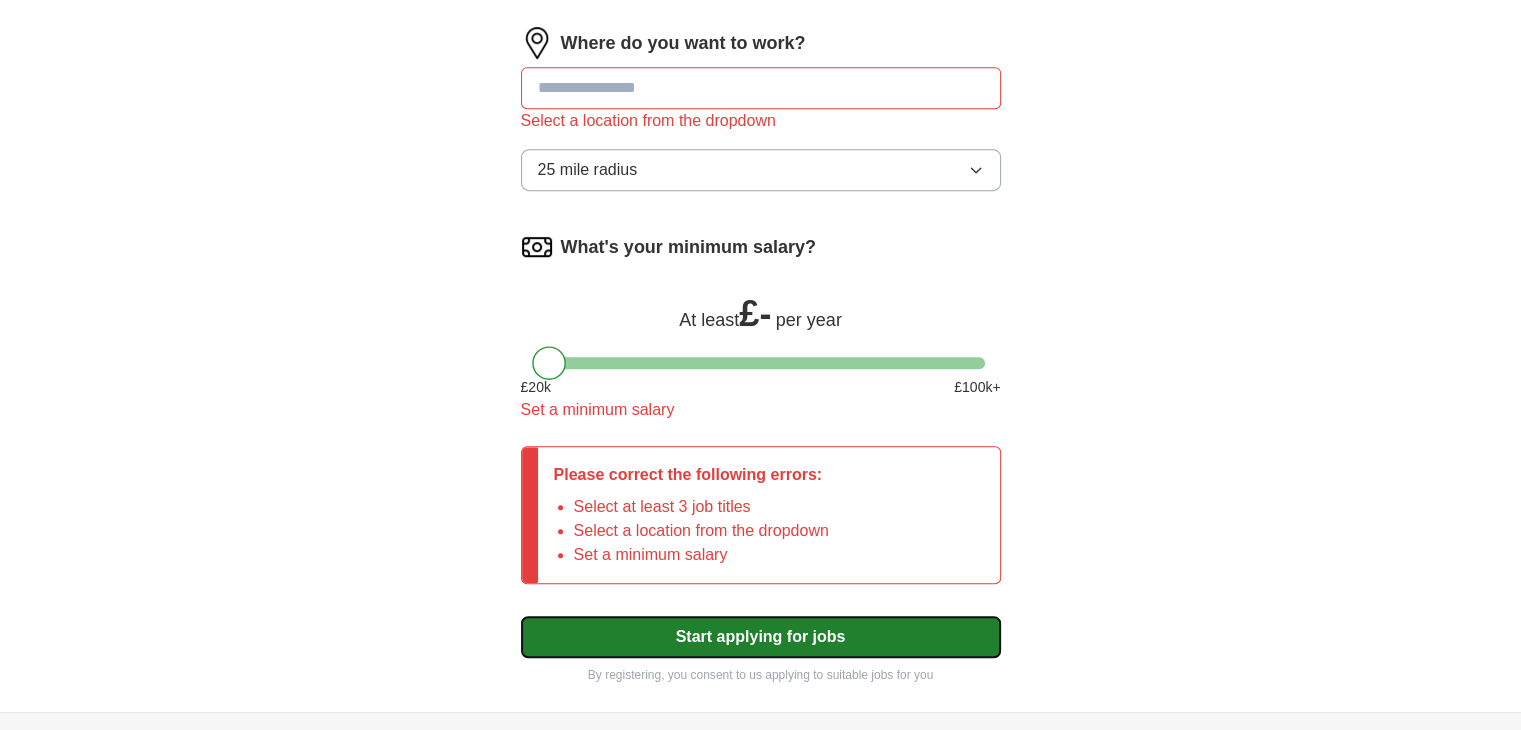 click on "Start applying for jobs" at bounding box center (761, 637) 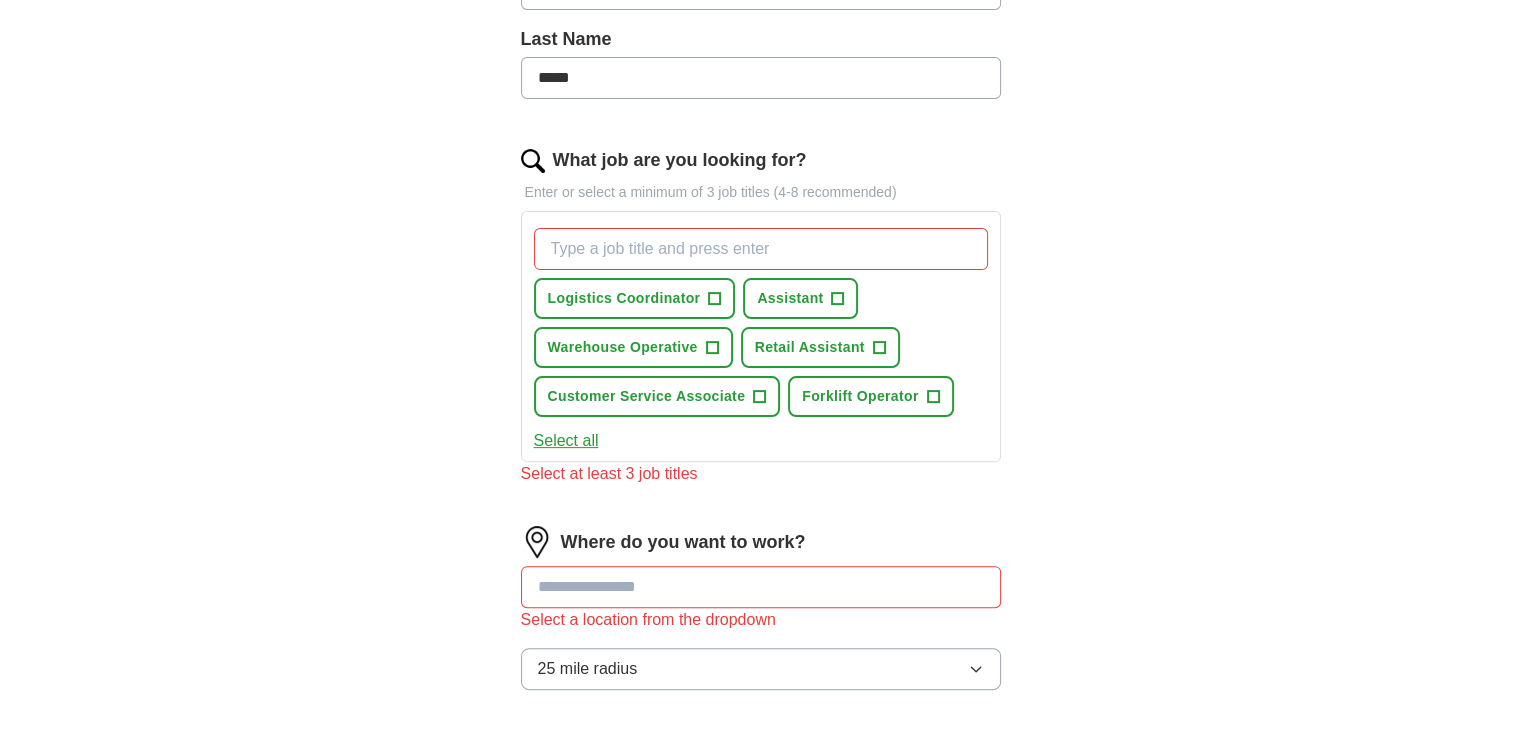 scroll, scrollTop: 524, scrollLeft: 0, axis: vertical 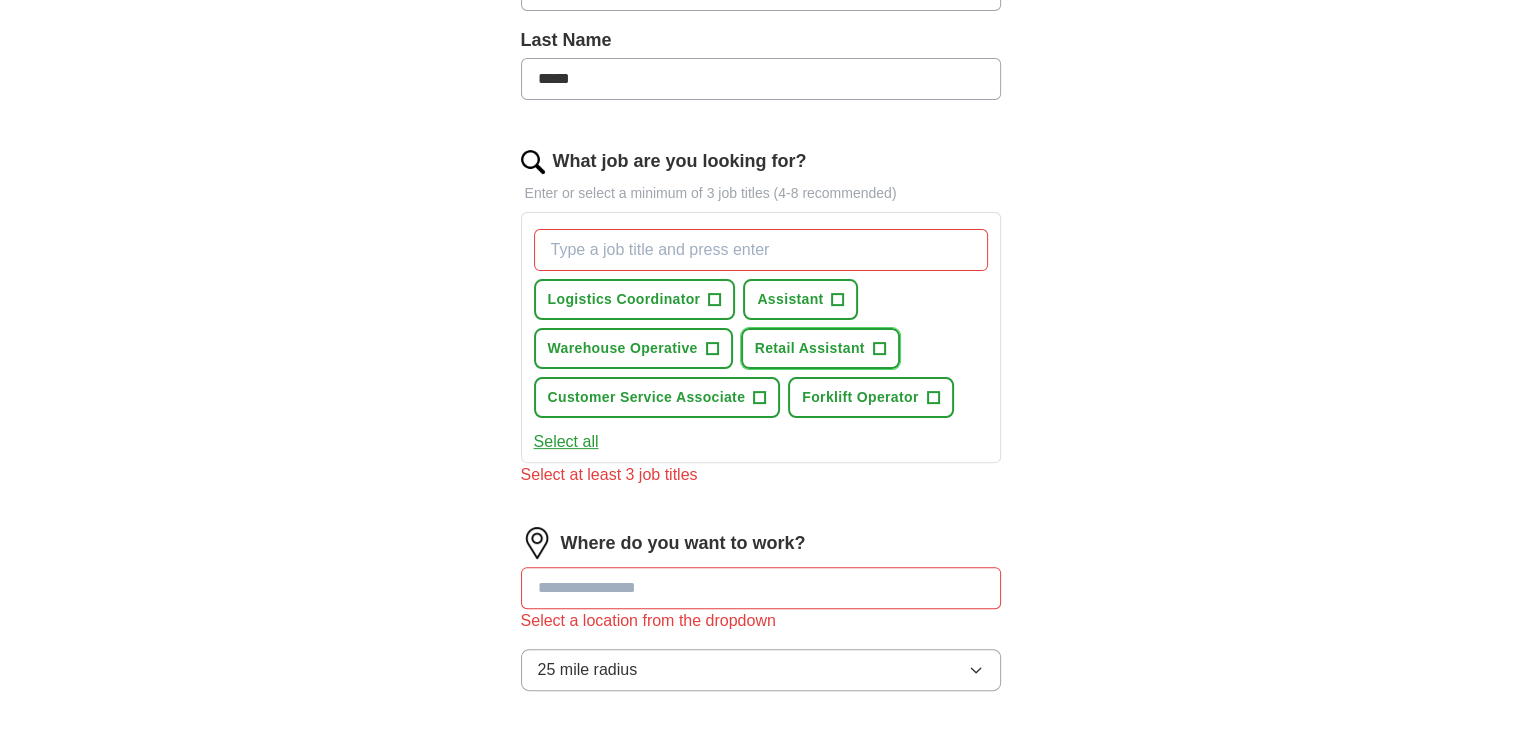 click on "Retail Assistant" at bounding box center [810, 348] 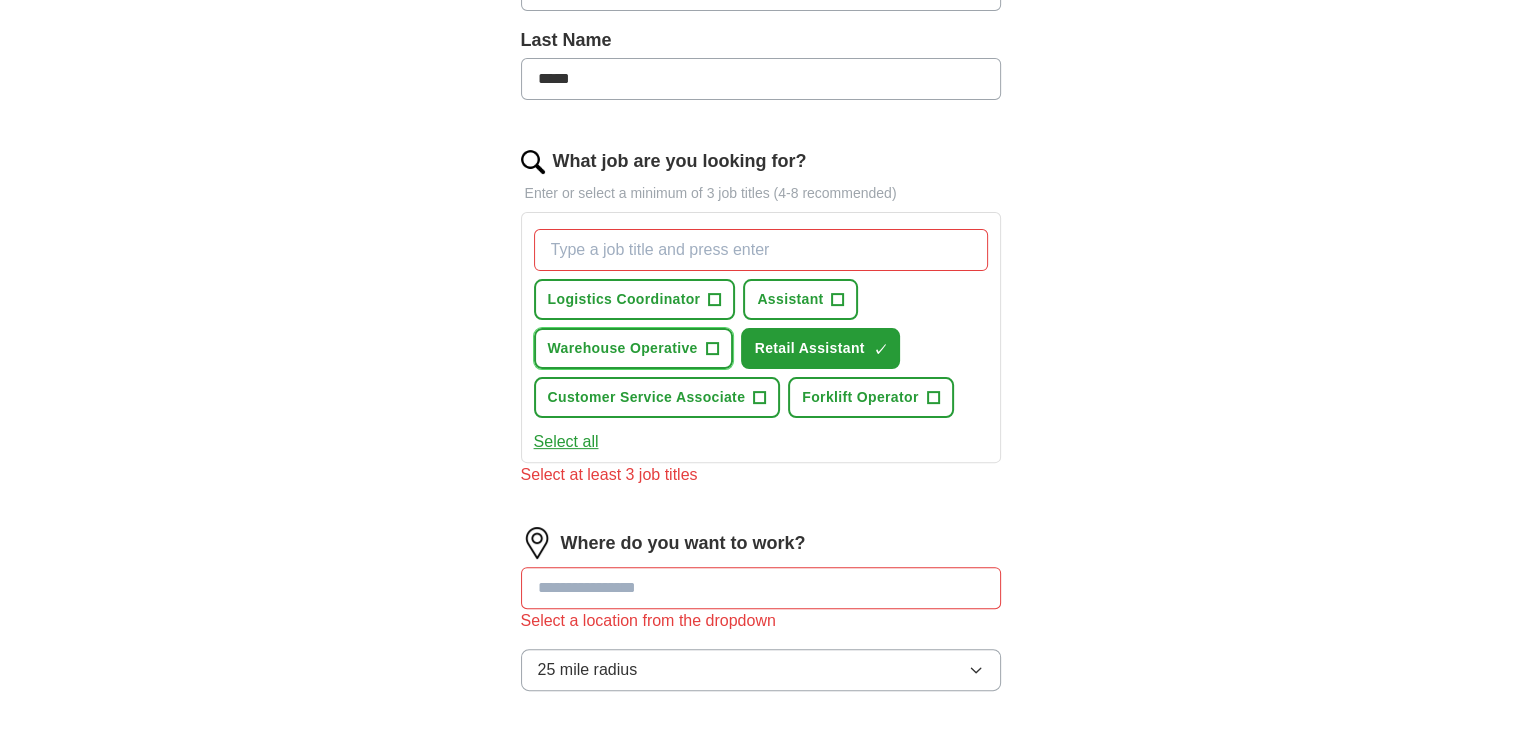click on "Warehouse Operative" at bounding box center [623, 348] 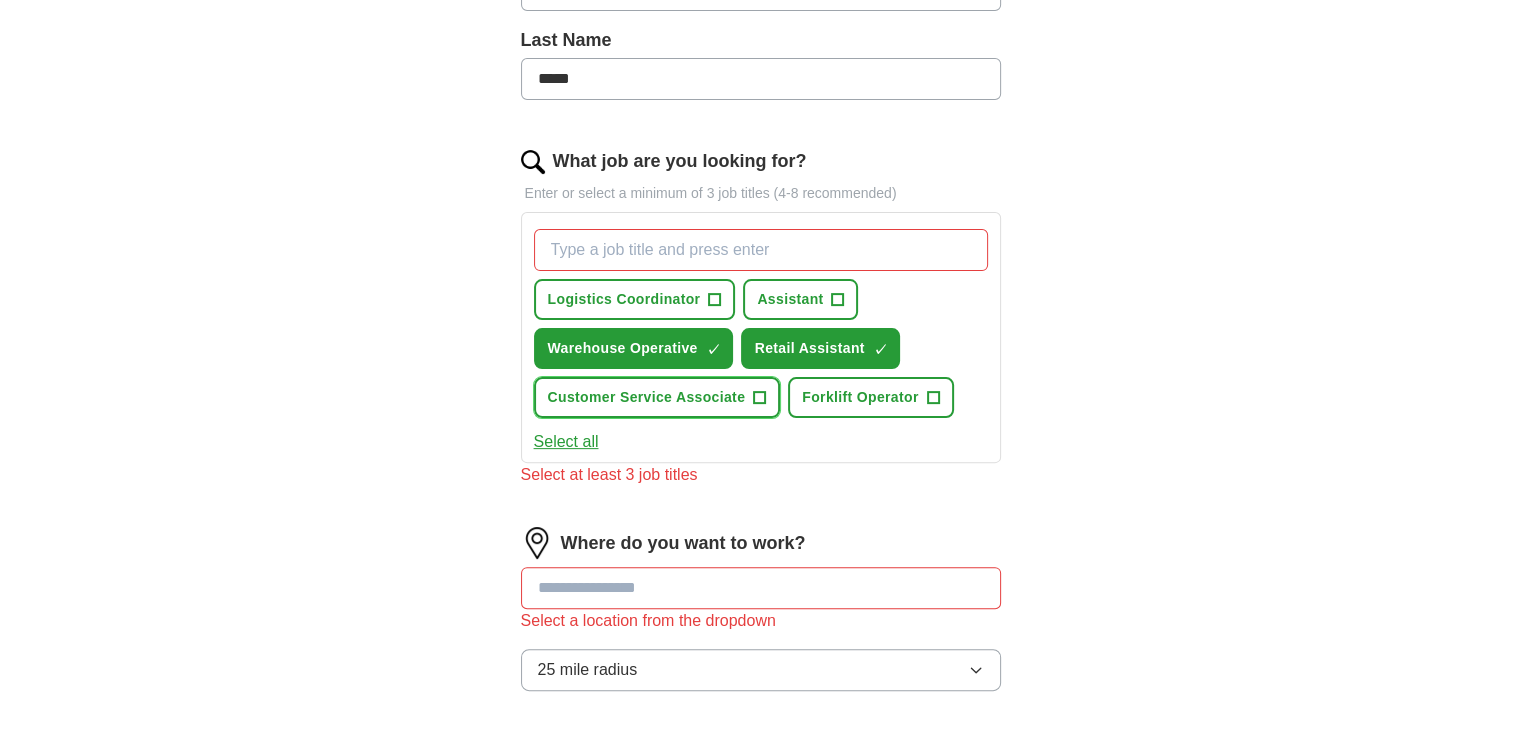 click on "Customer Service Associate" at bounding box center (647, 397) 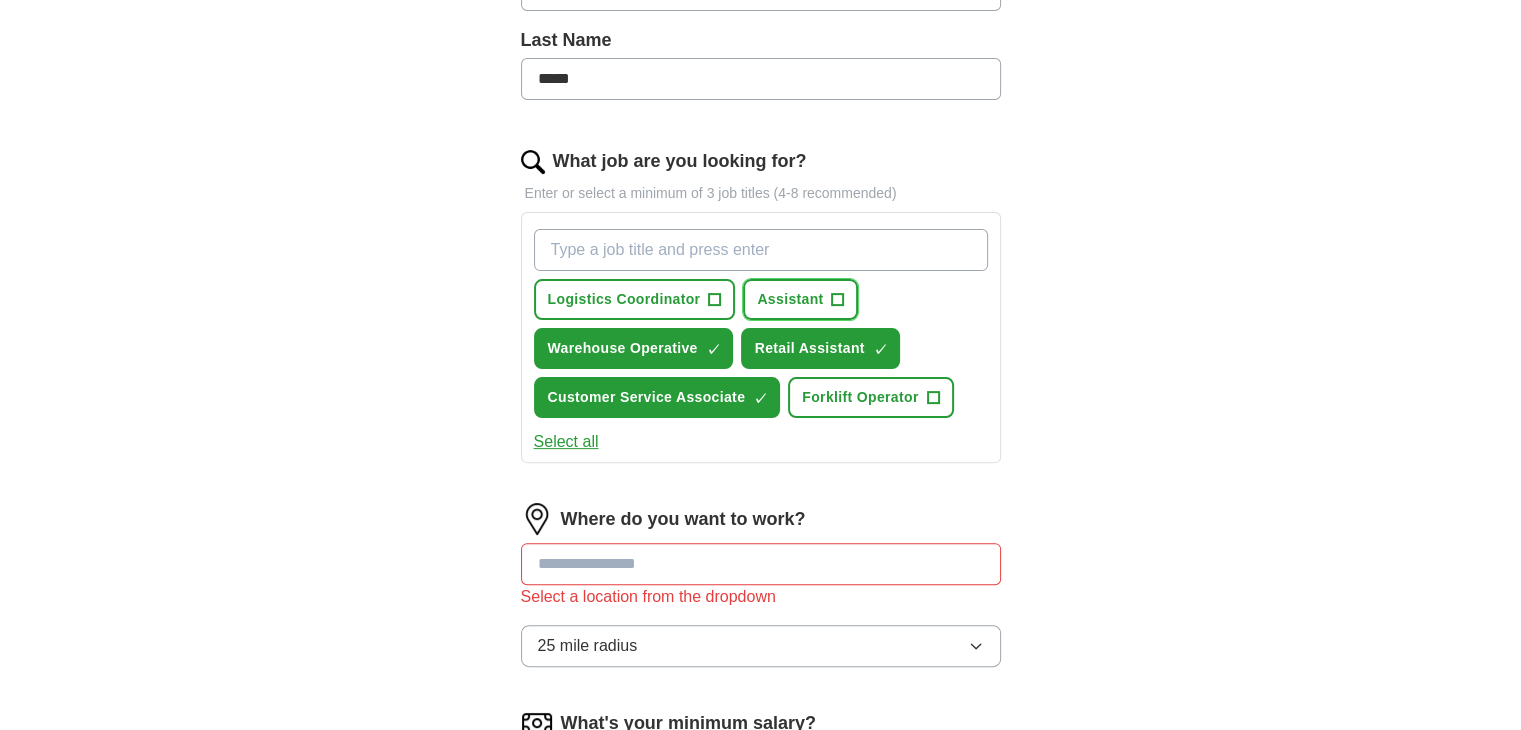 click on "Assistant" at bounding box center [790, 299] 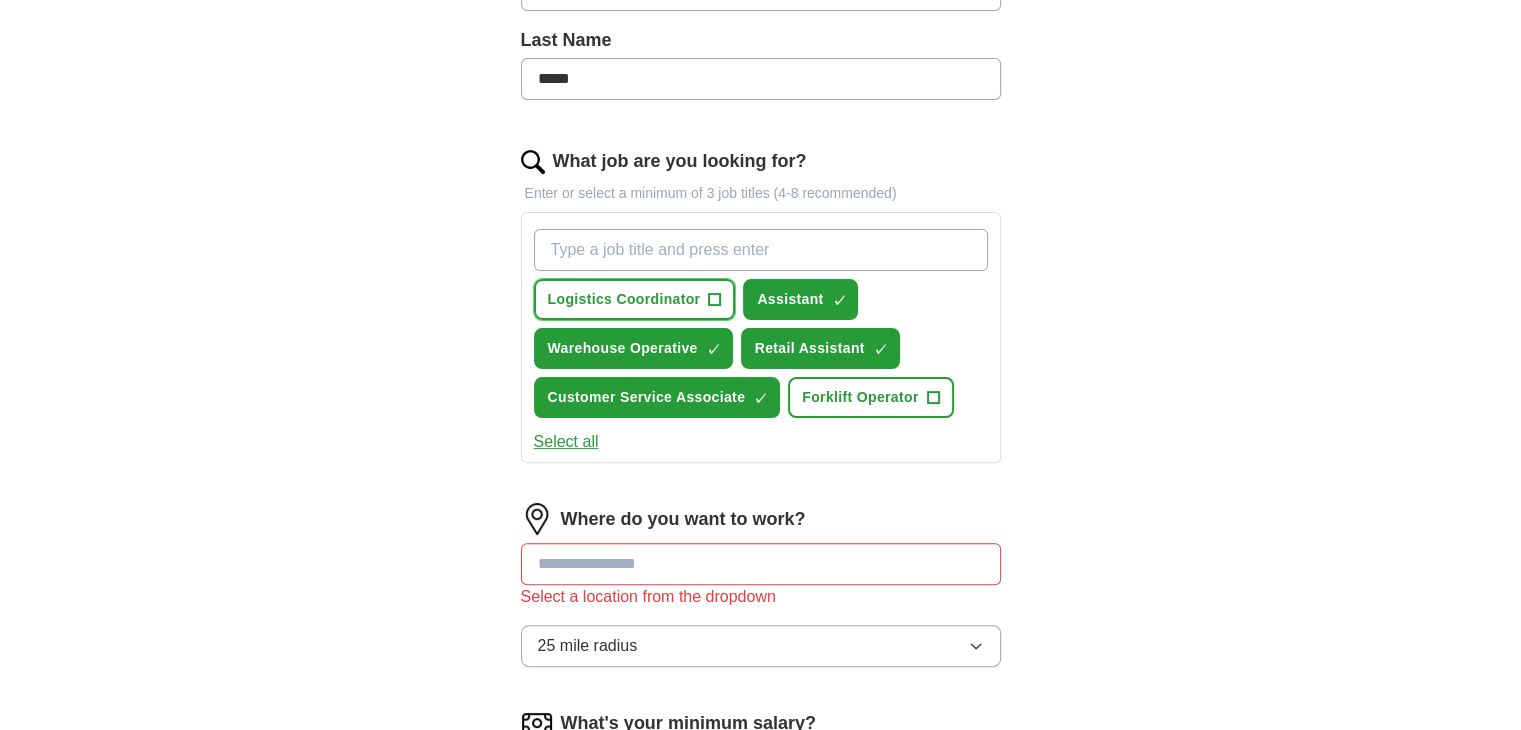 click on "Logistics Coordinator +" at bounding box center [635, 299] 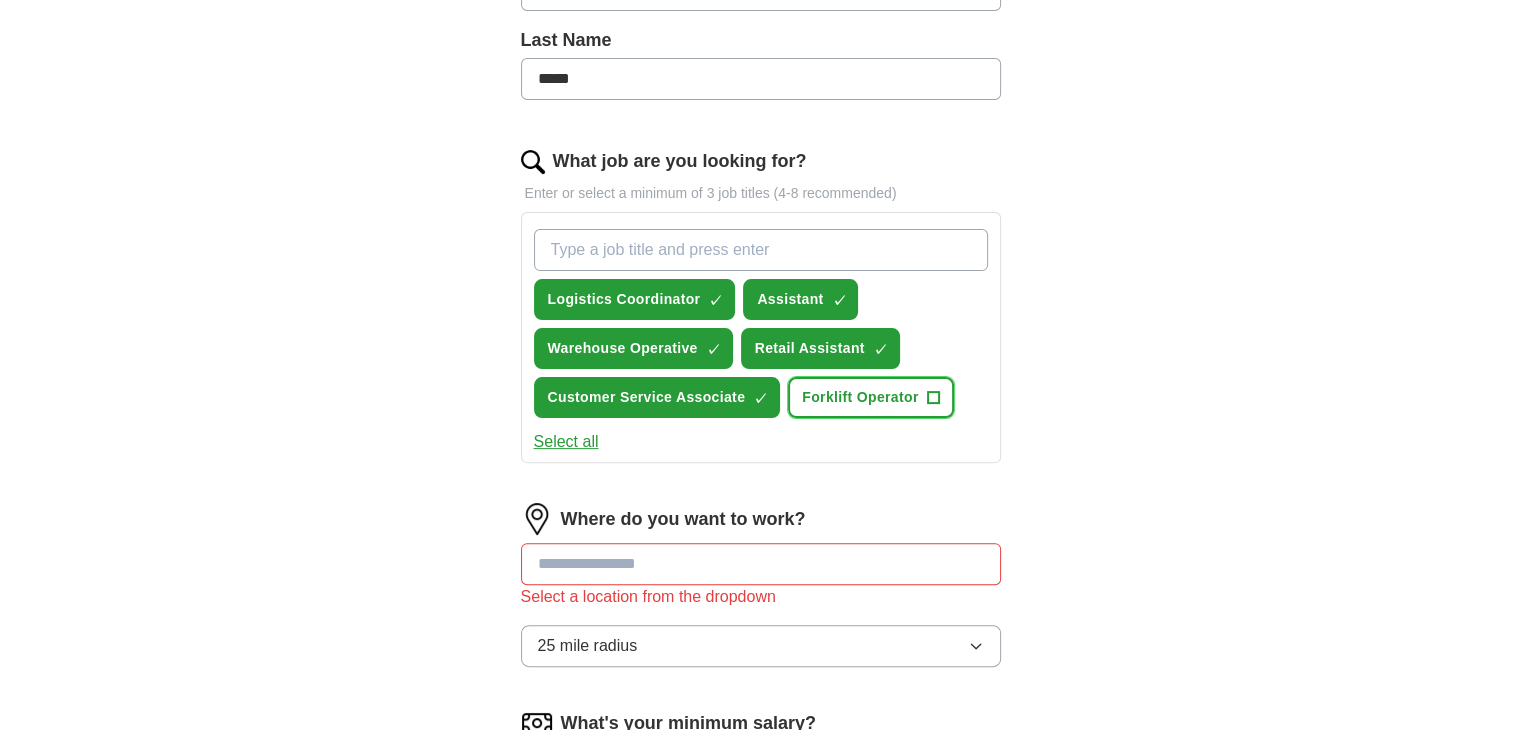 click on "Forklift Operator +" at bounding box center (870, 397) 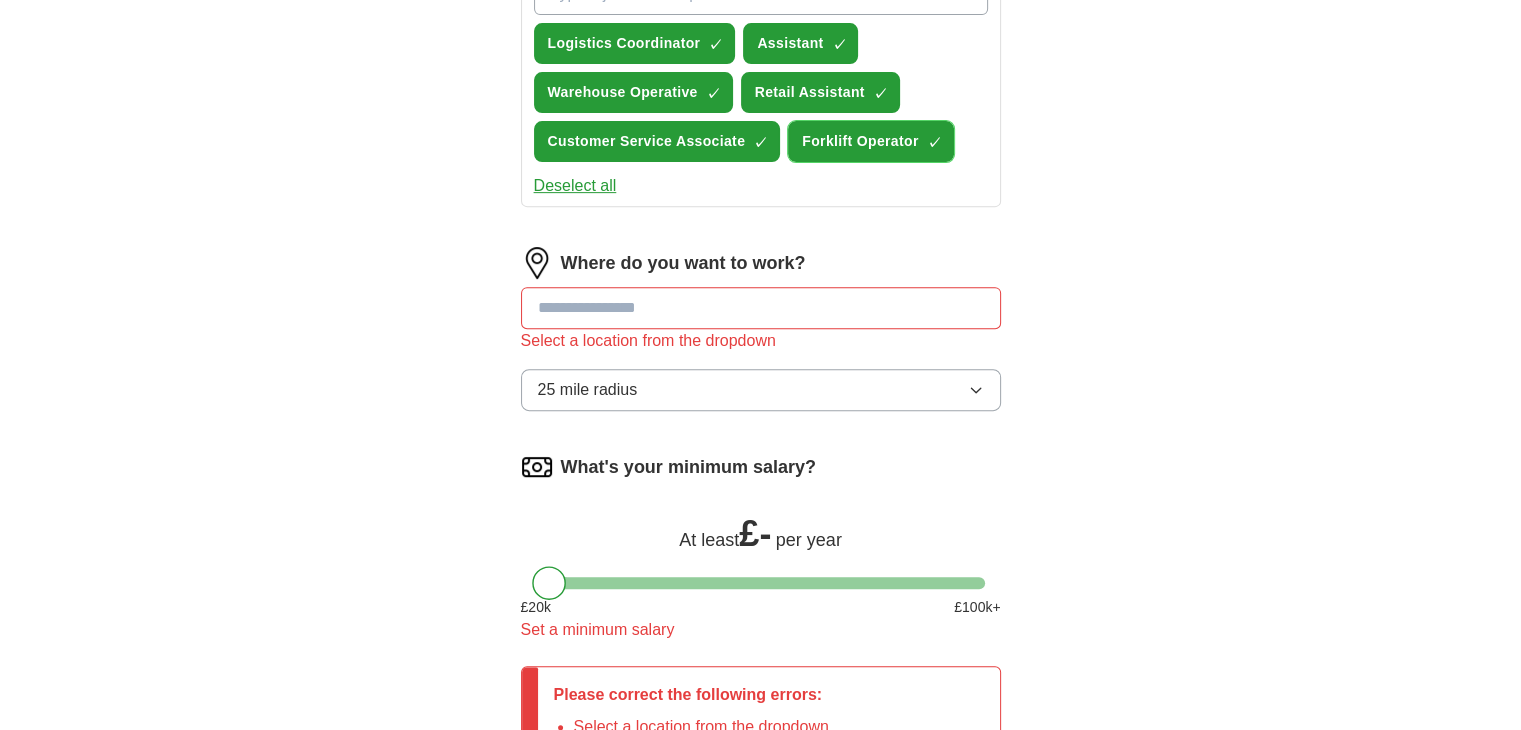 scroll, scrollTop: 824, scrollLeft: 0, axis: vertical 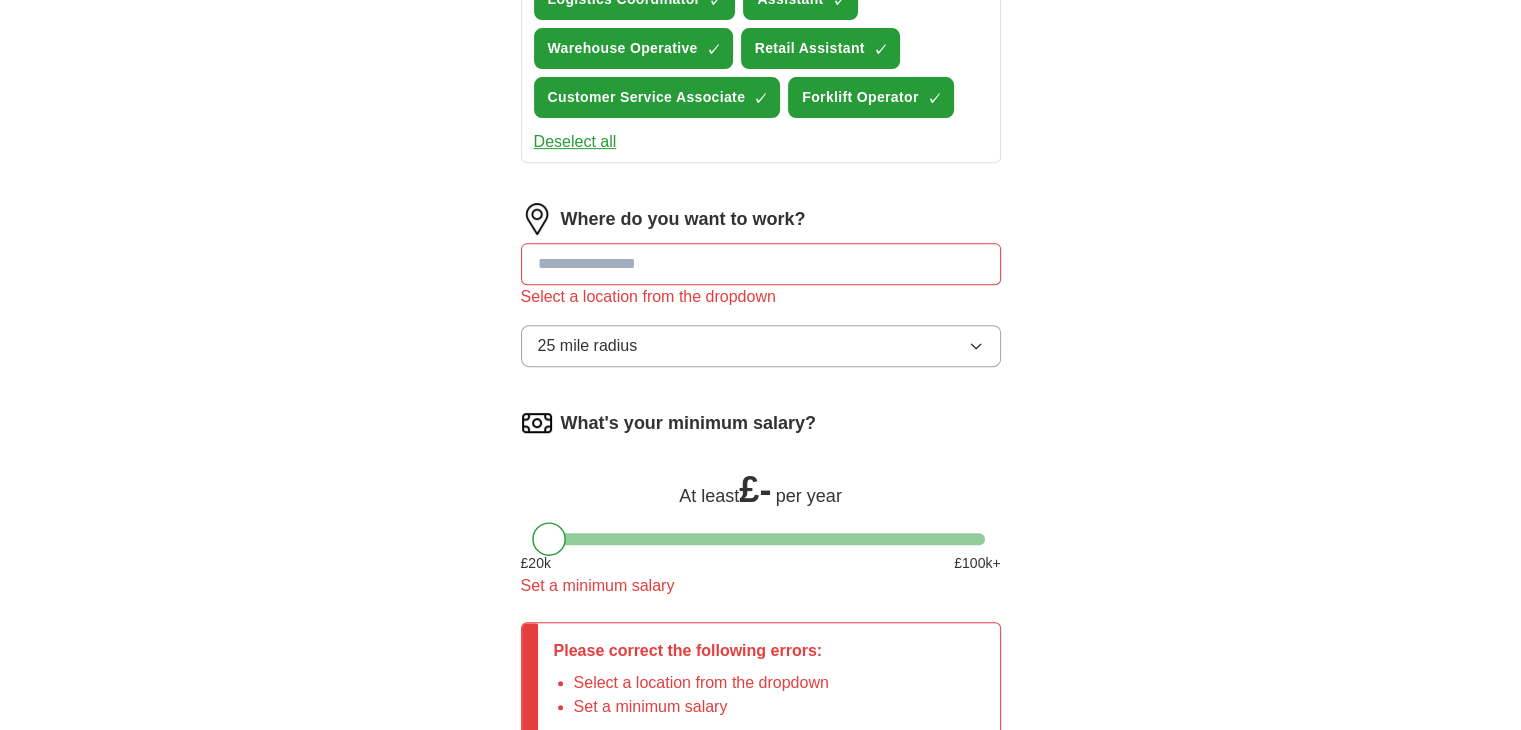 click at bounding box center [761, 264] 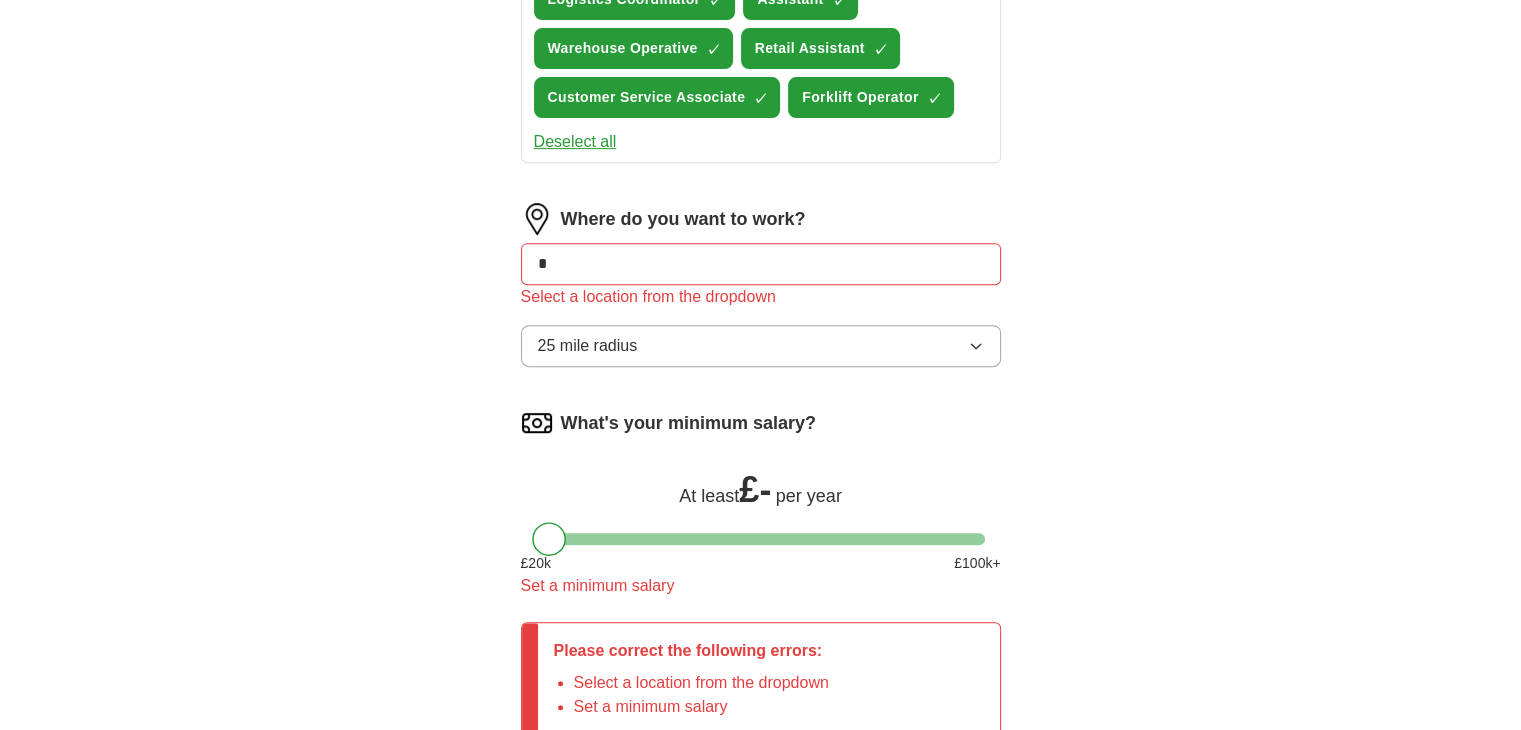 type on "*" 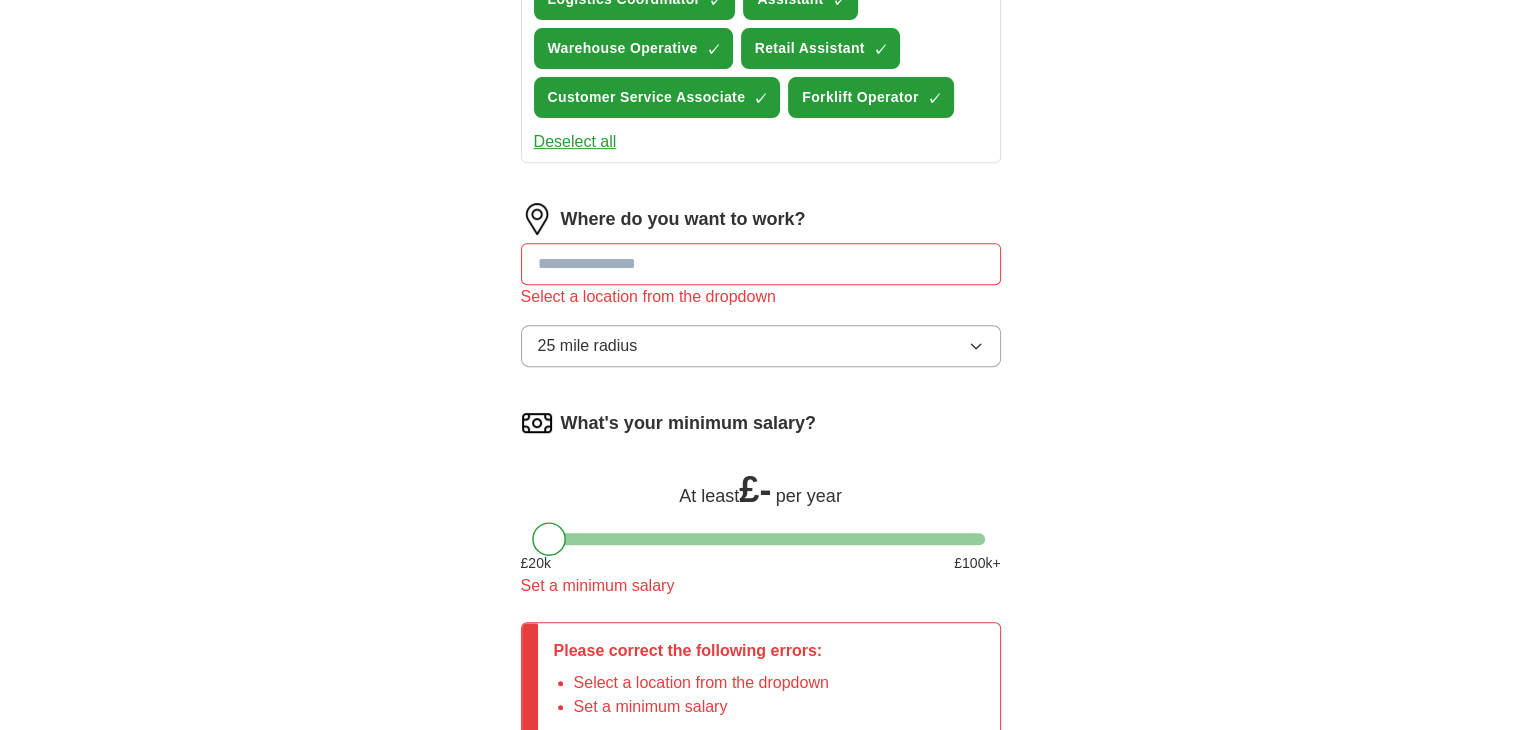 click at bounding box center (761, 264) 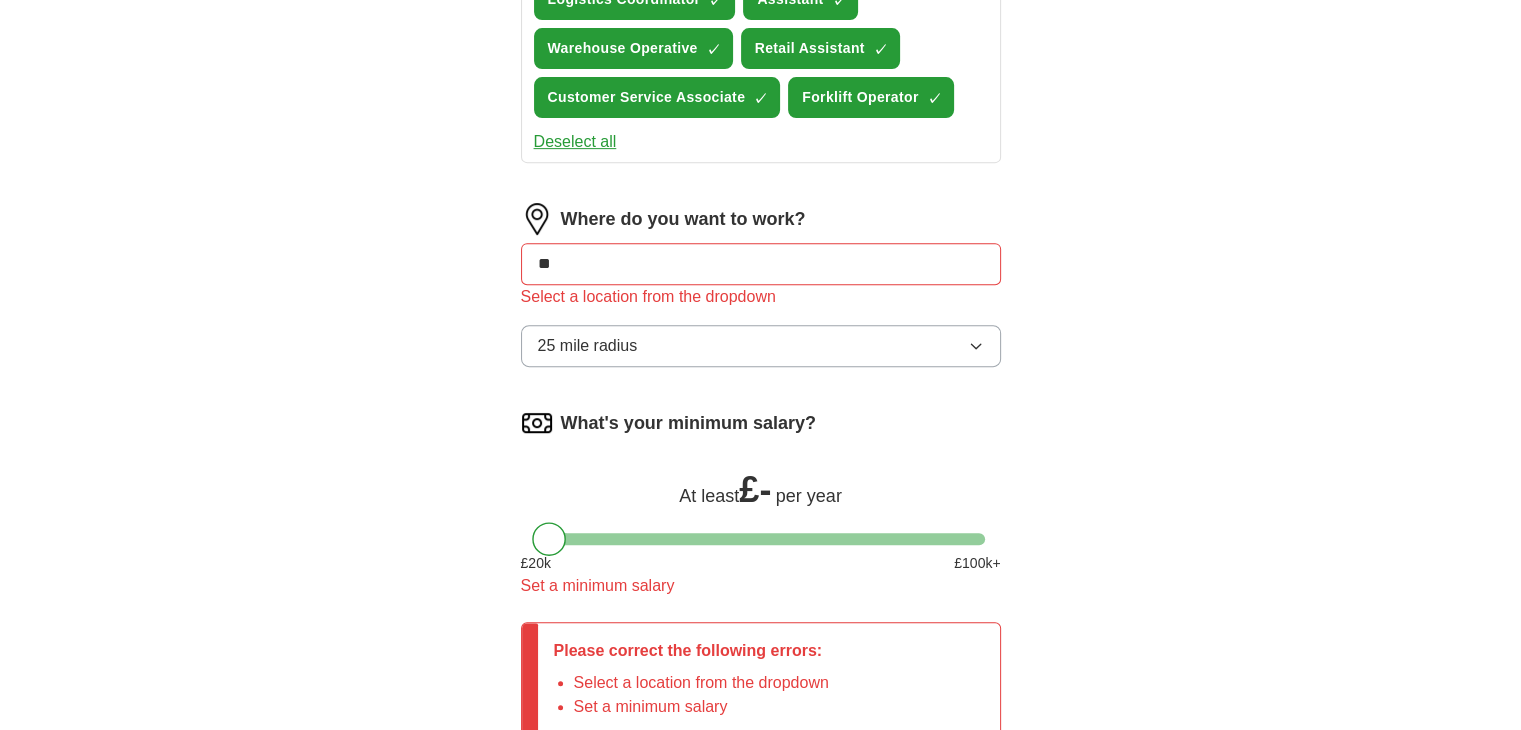 type on "***" 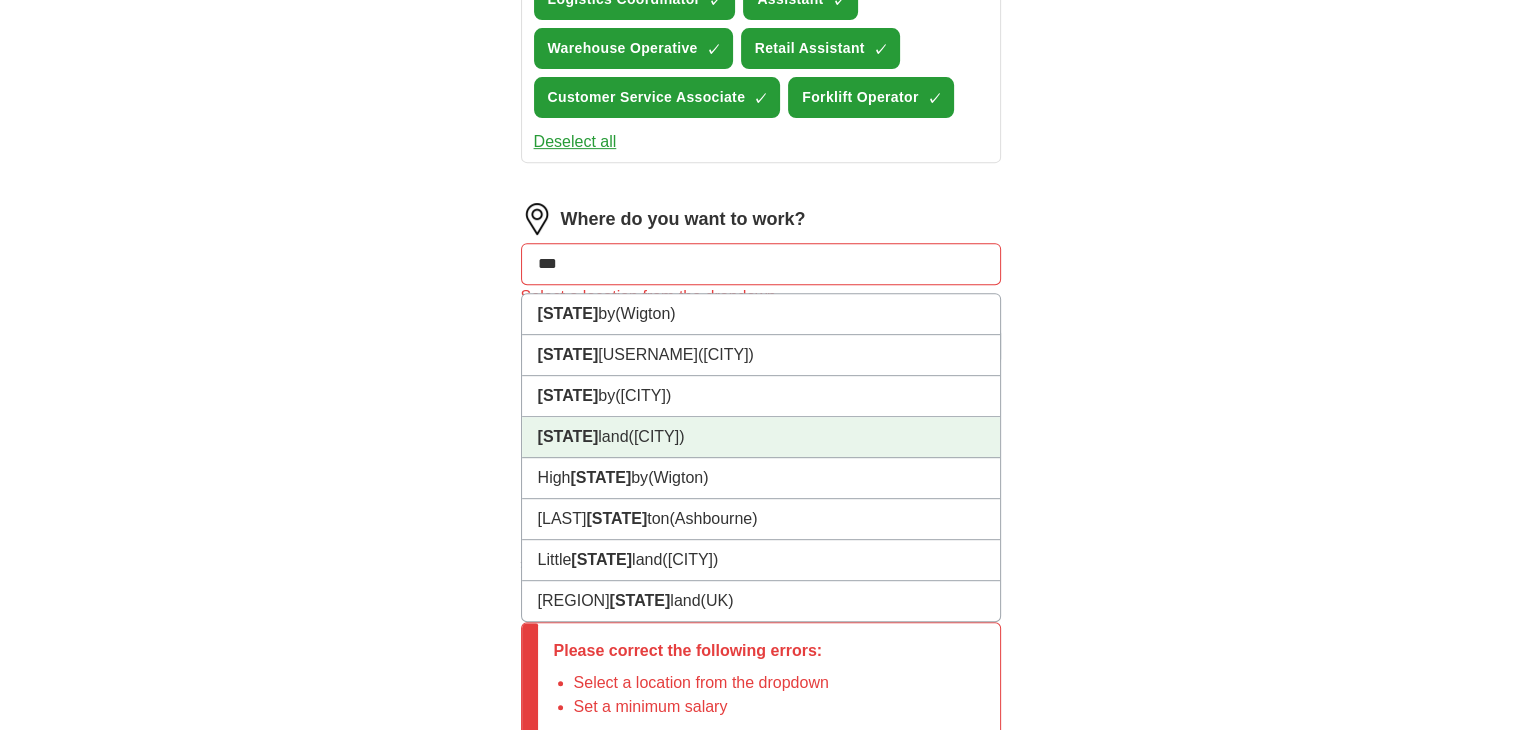 click on "([CITY])" at bounding box center [656, 436] 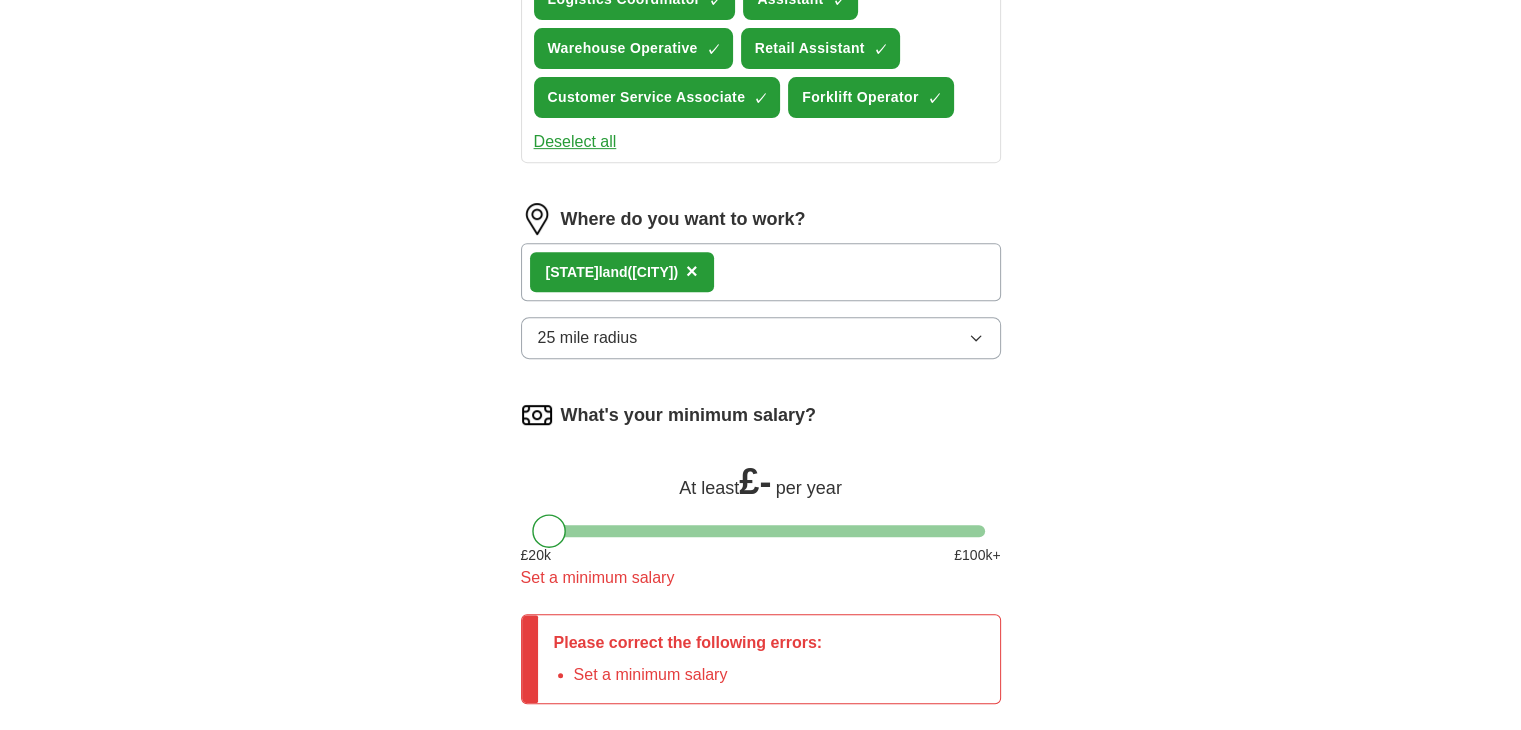 click on "[CITY]  ([CITY]) ×" at bounding box center [761, 272] 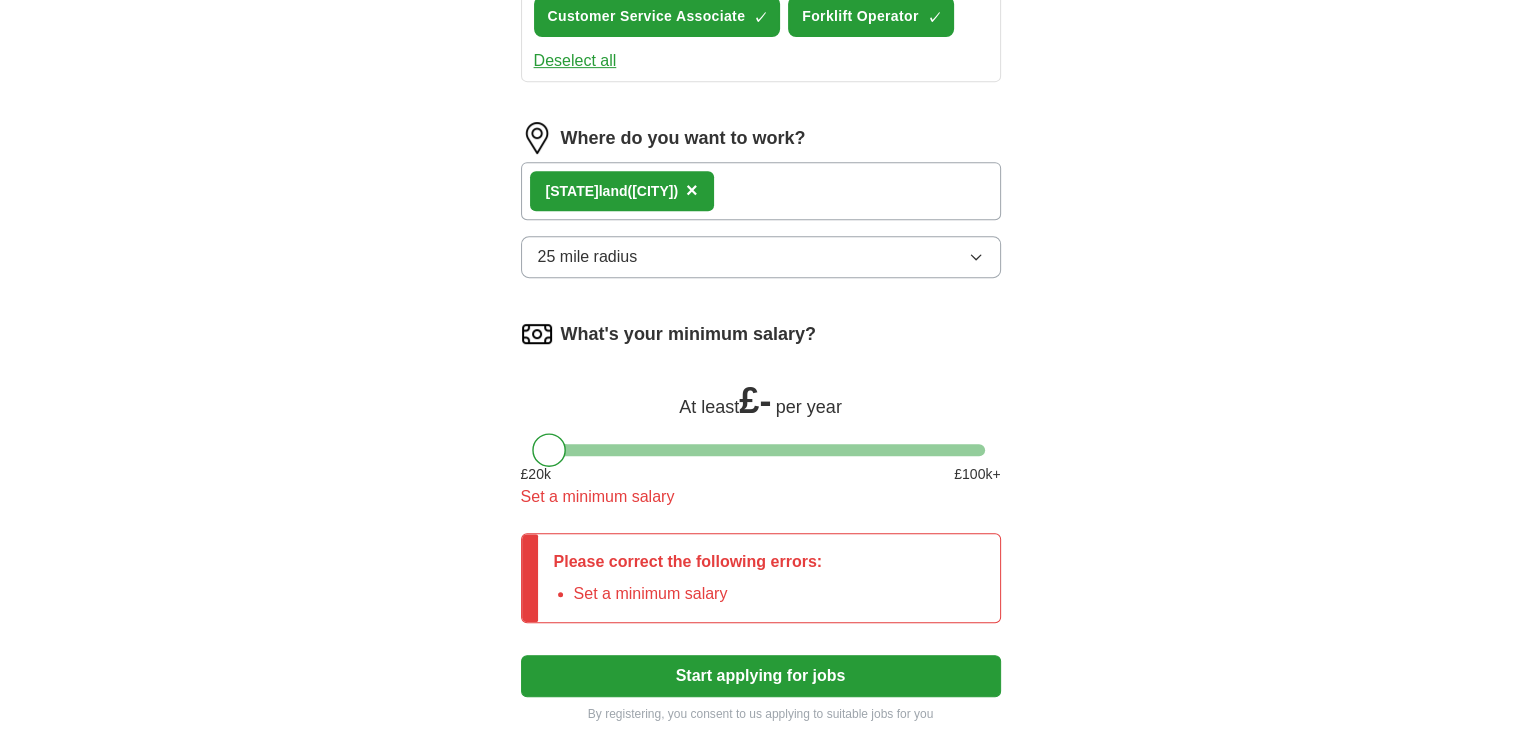 scroll, scrollTop: 1024, scrollLeft: 0, axis: vertical 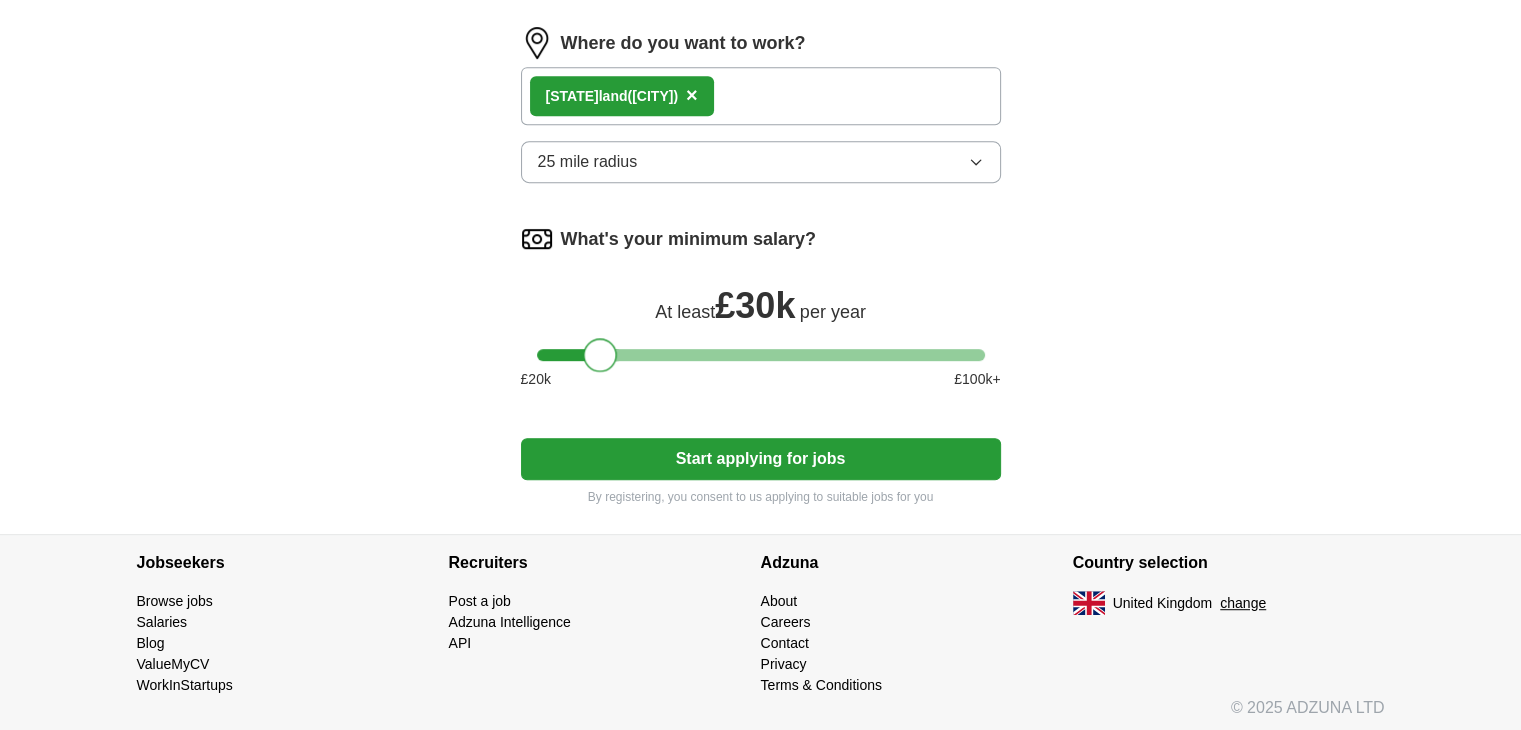 drag, startPoint x: 546, startPoint y: 326, endPoint x: 599, endPoint y: 334, distance: 53.600372 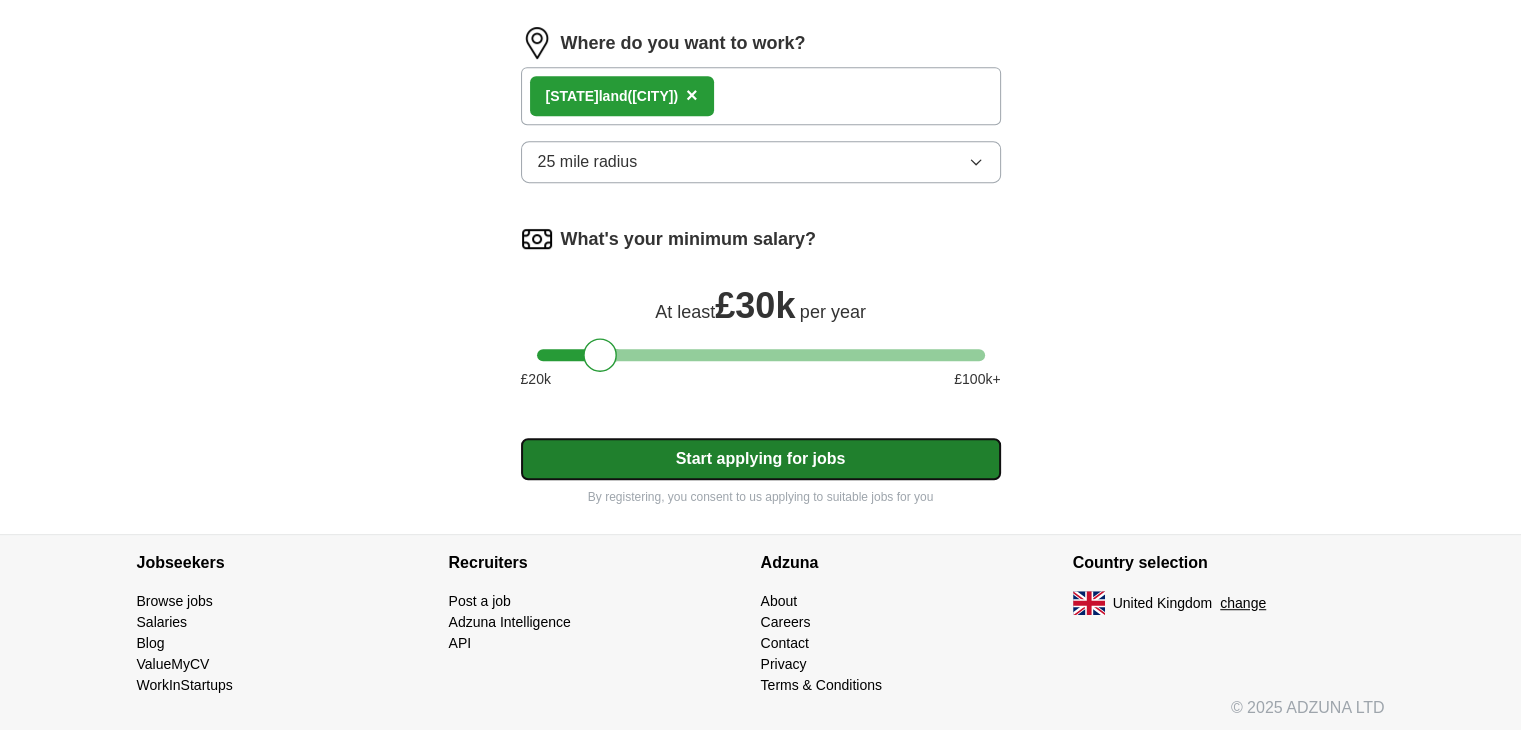 click on "Start applying for jobs" at bounding box center (761, 459) 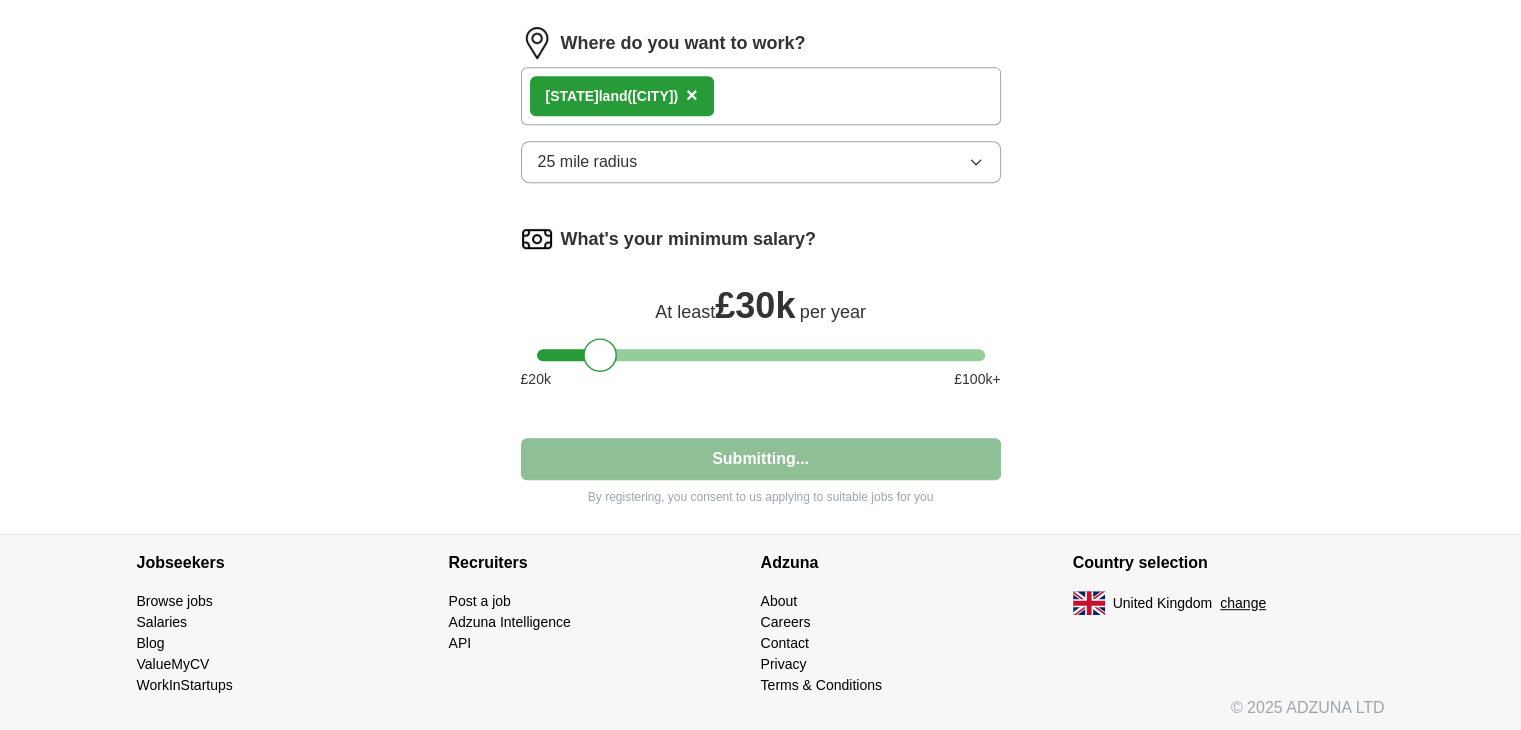 select on "**" 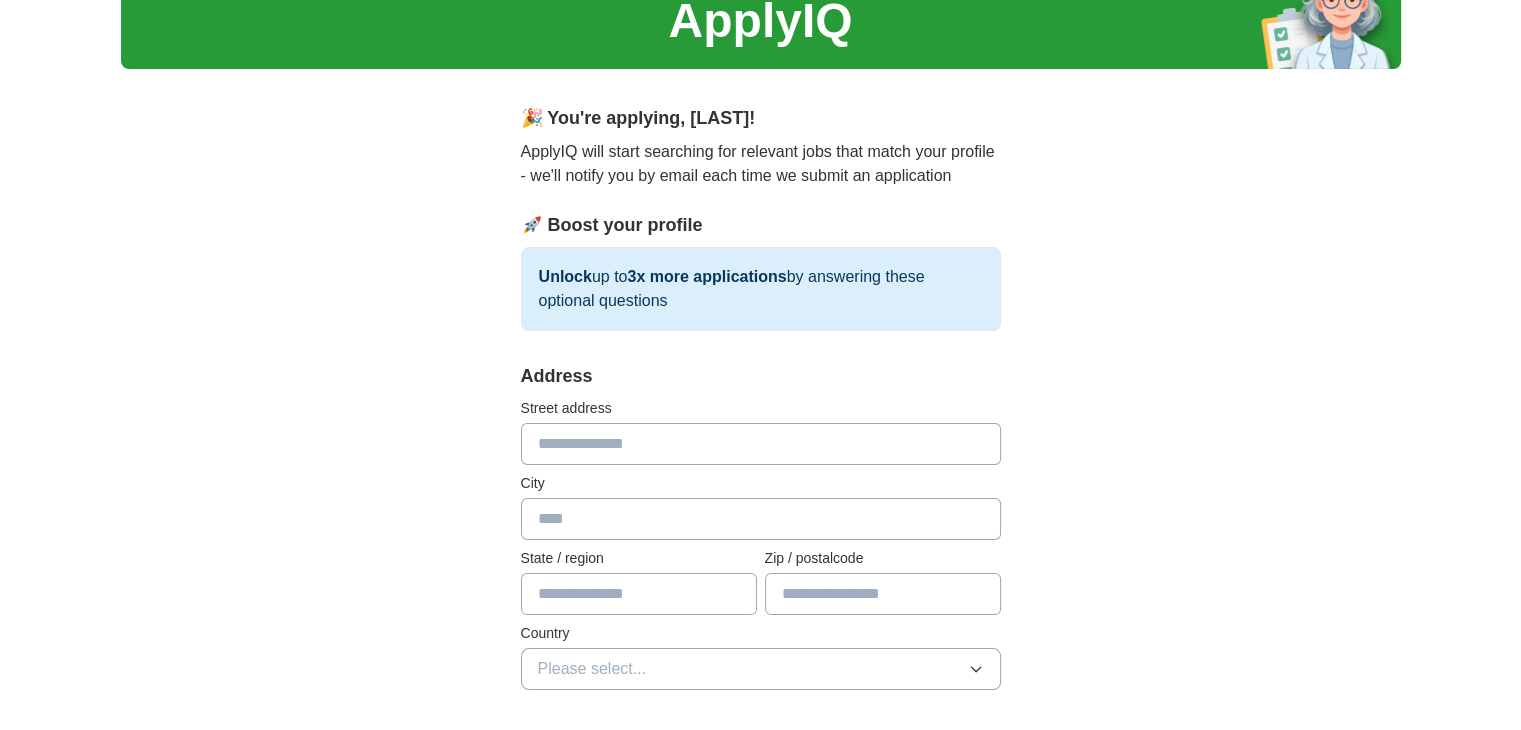 scroll, scrollTop: 0, scrollLeft: 0, axis: both 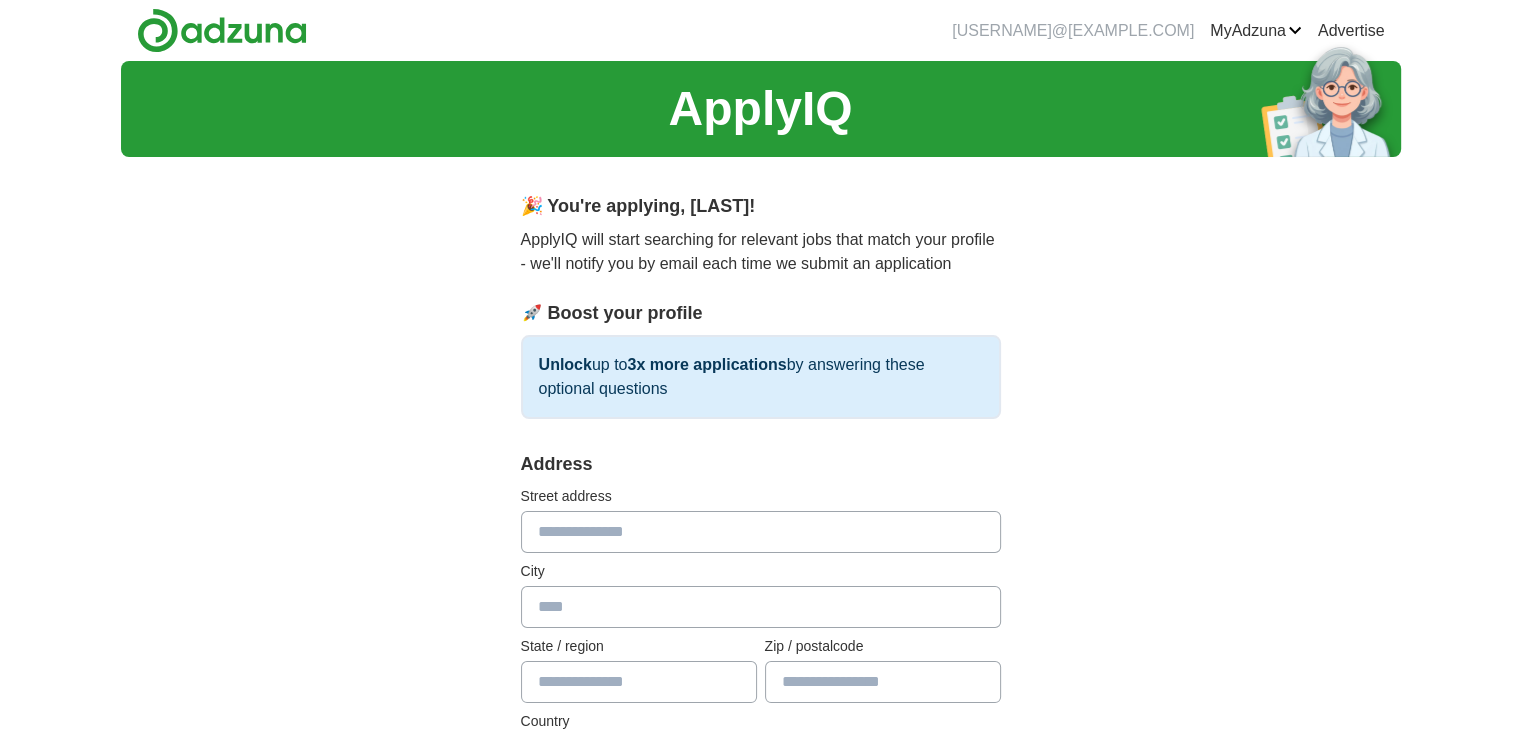 click at bounding box center (761, 532) 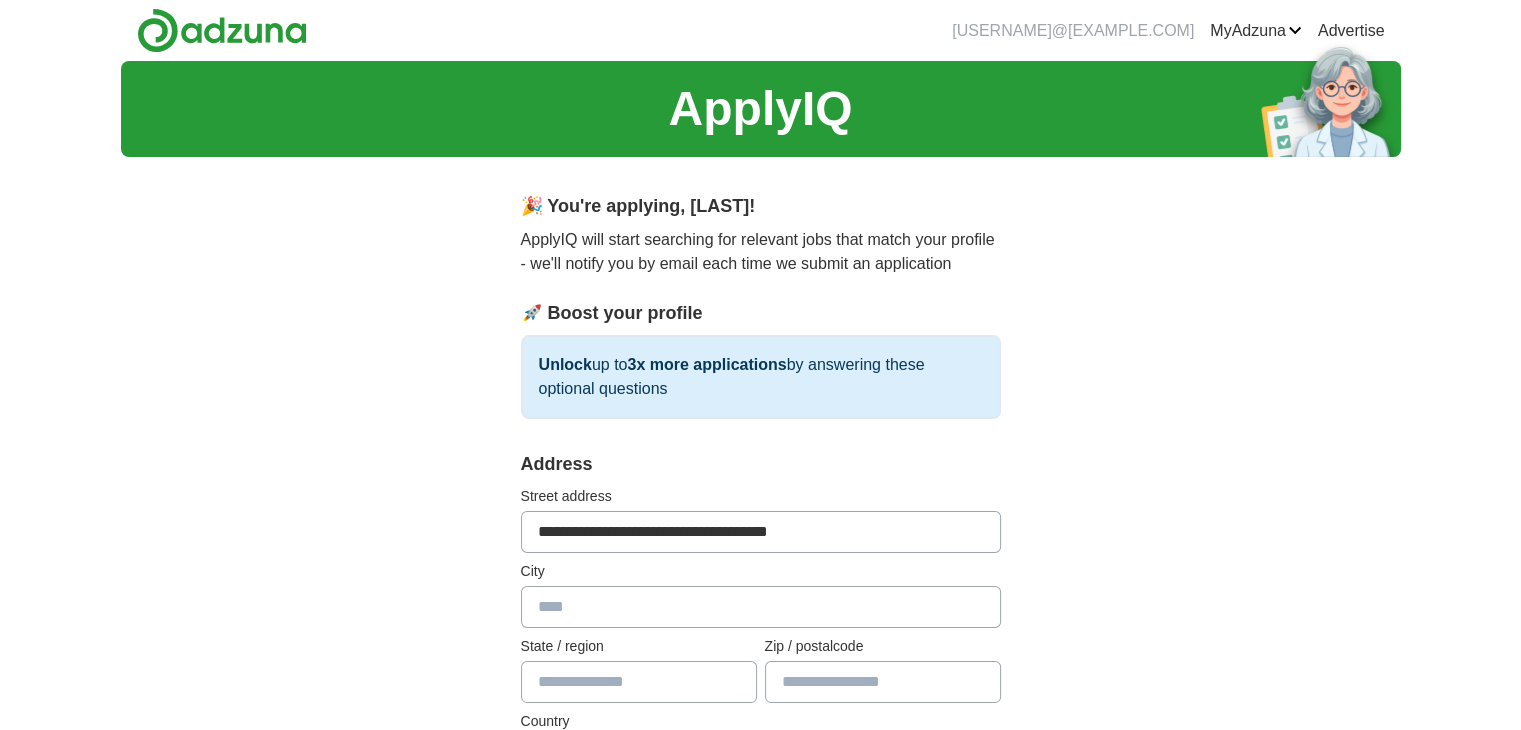 type on "**********" 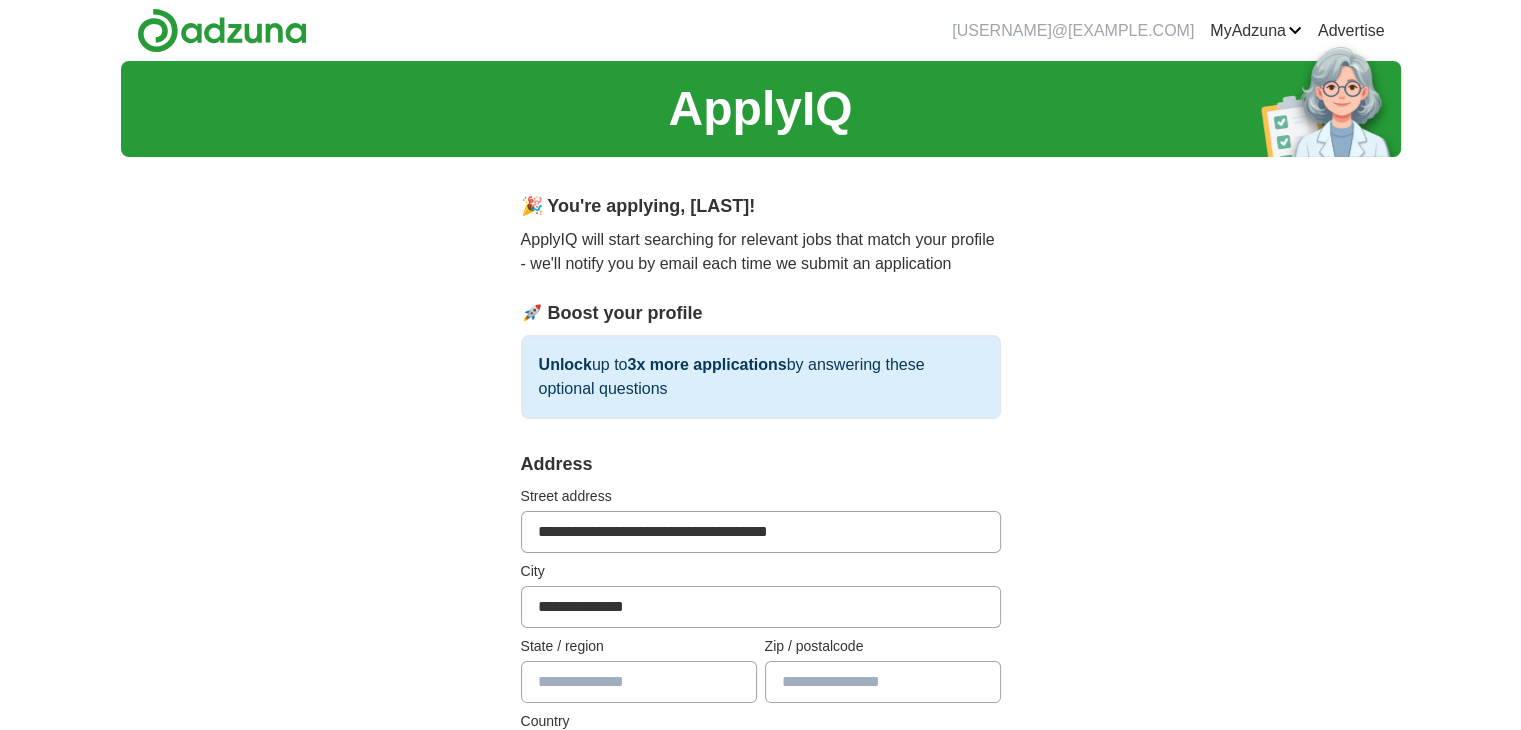 type on "*****" 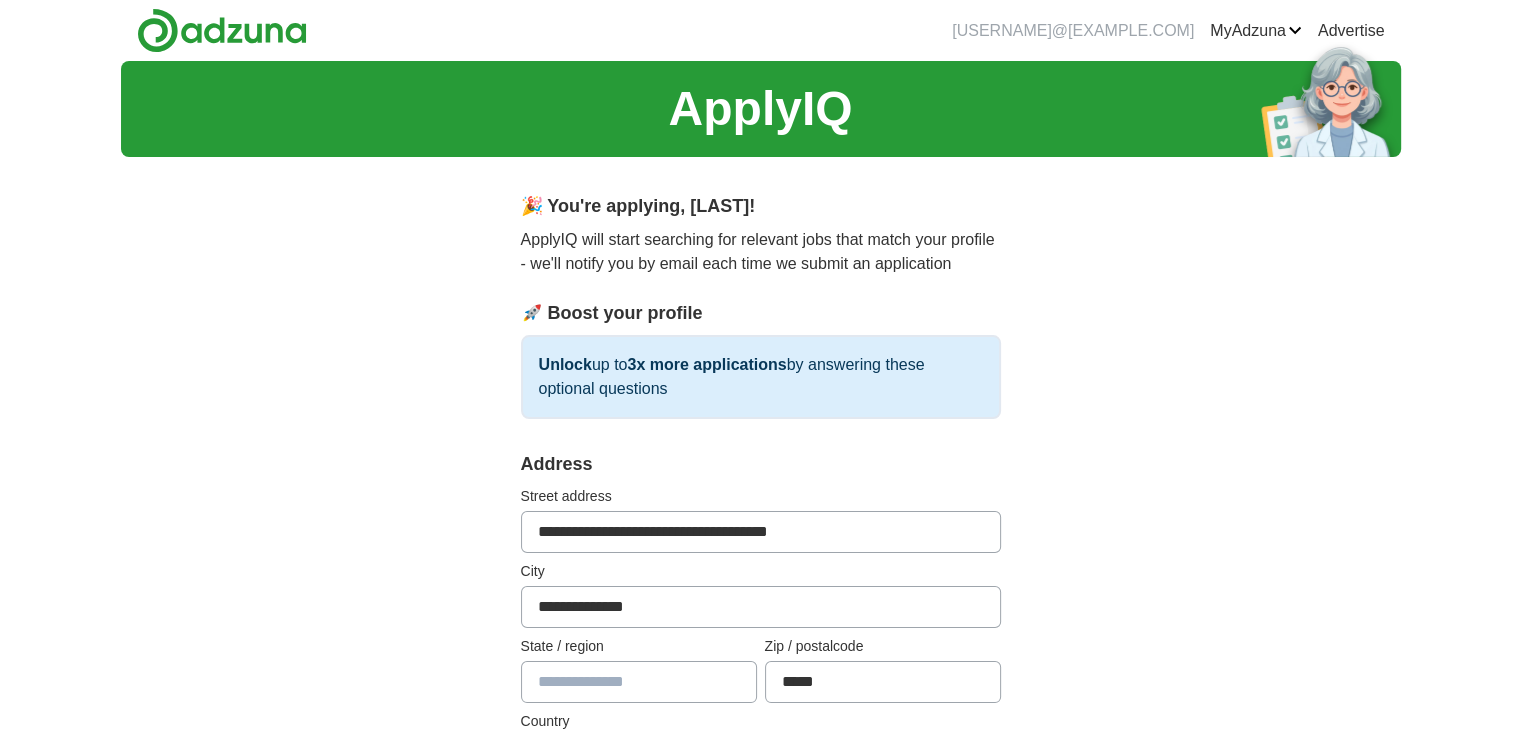 select on "**" 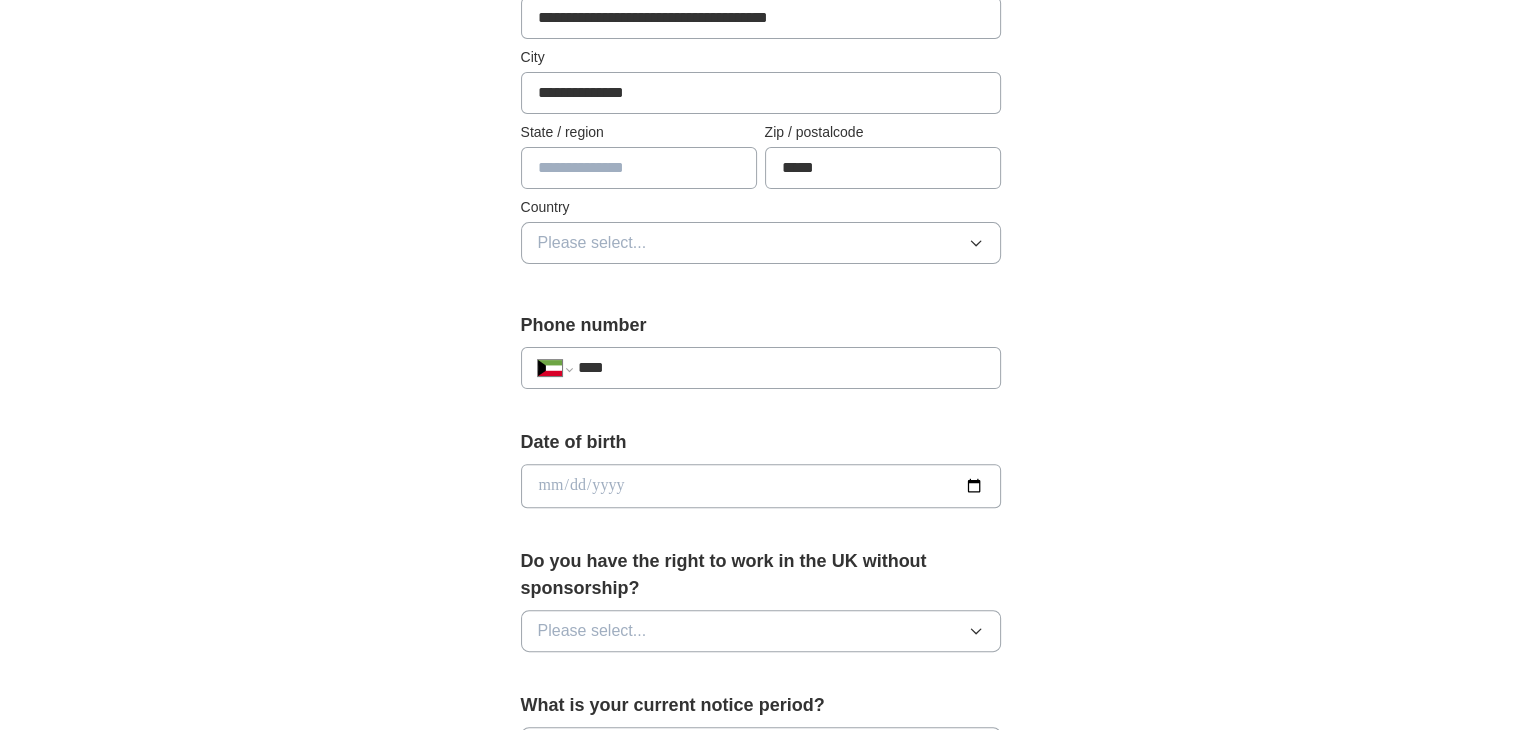 click at bounding box center [639, 168] 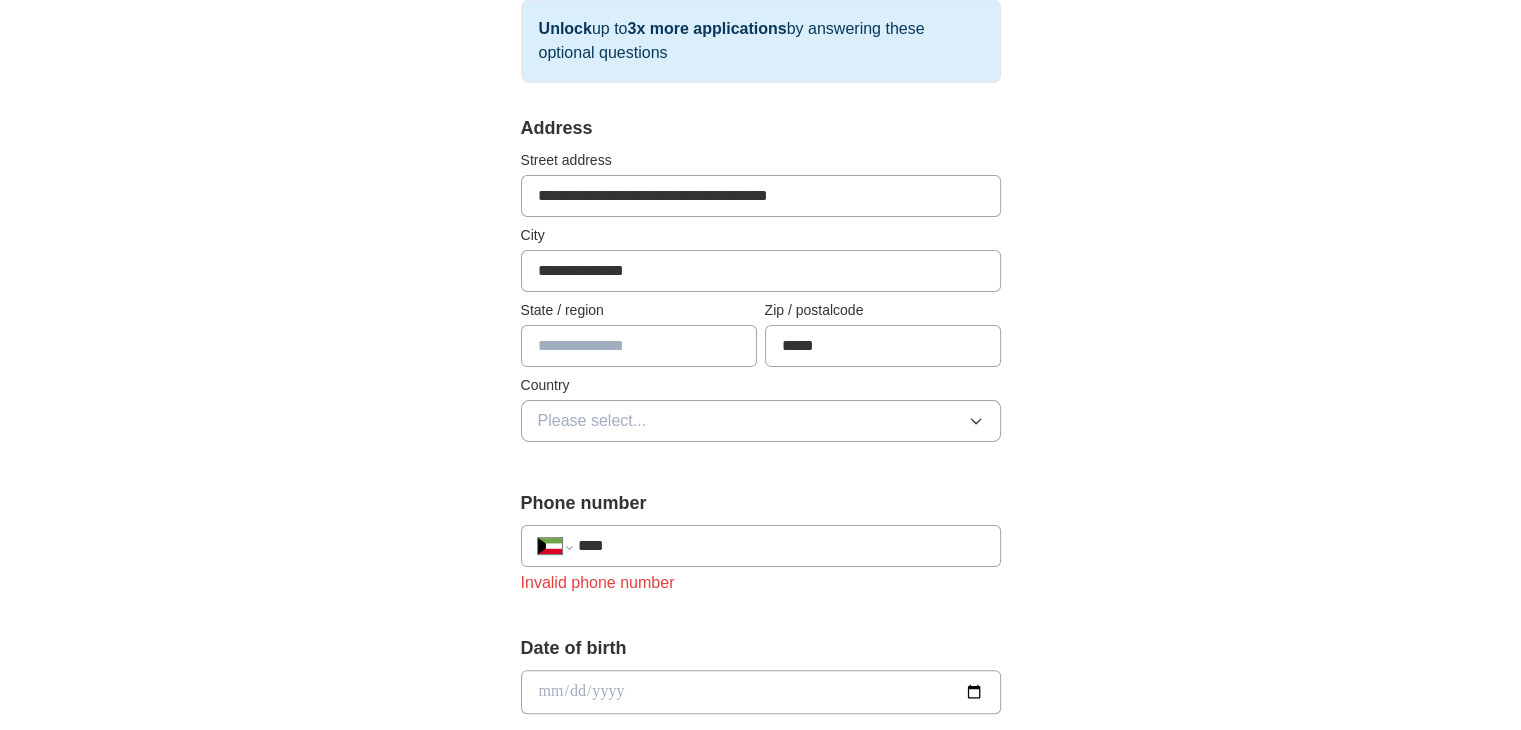 scroll, scrollTop: 314, scrollLeft: 0, axis: vertical 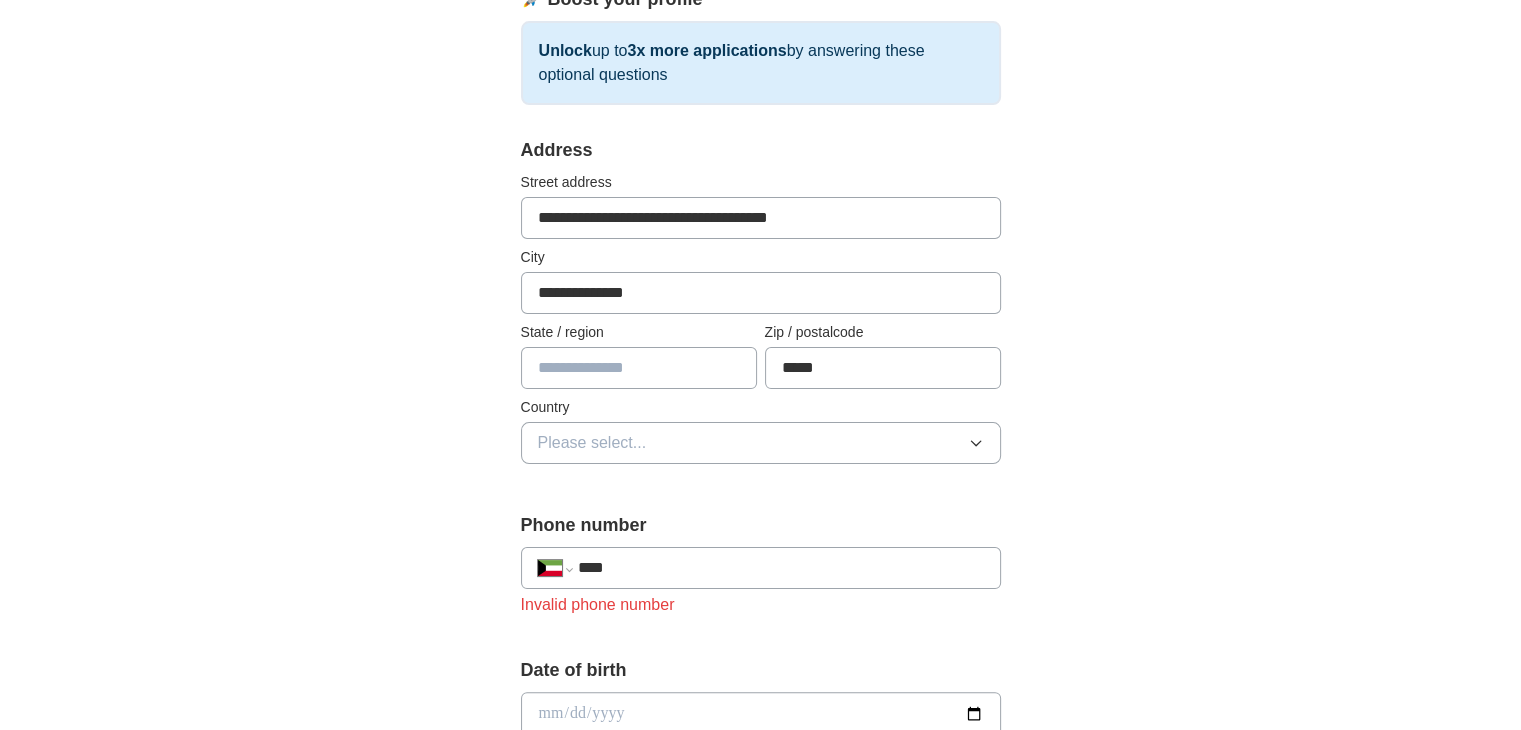 click at bounding box center (639, 368) 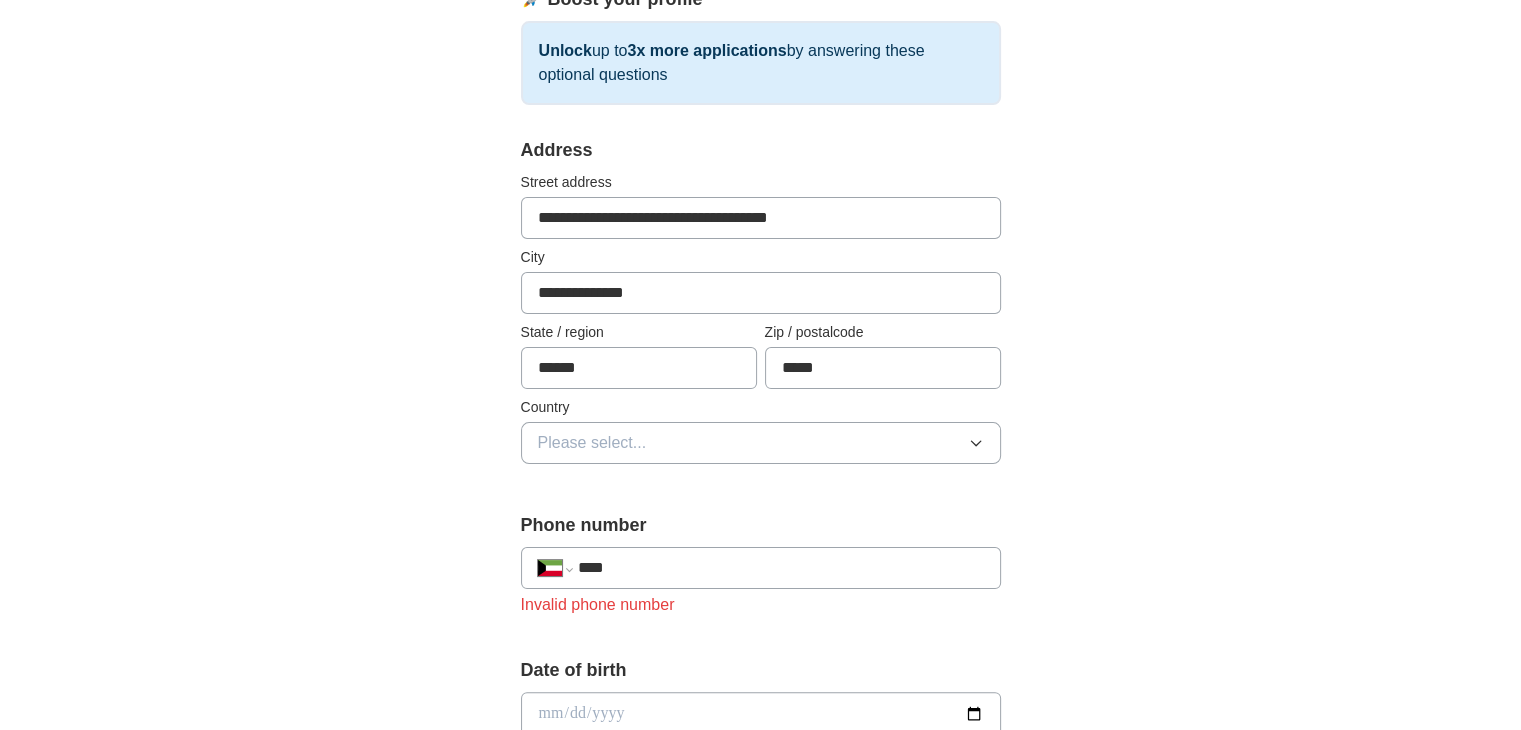 type on "******" 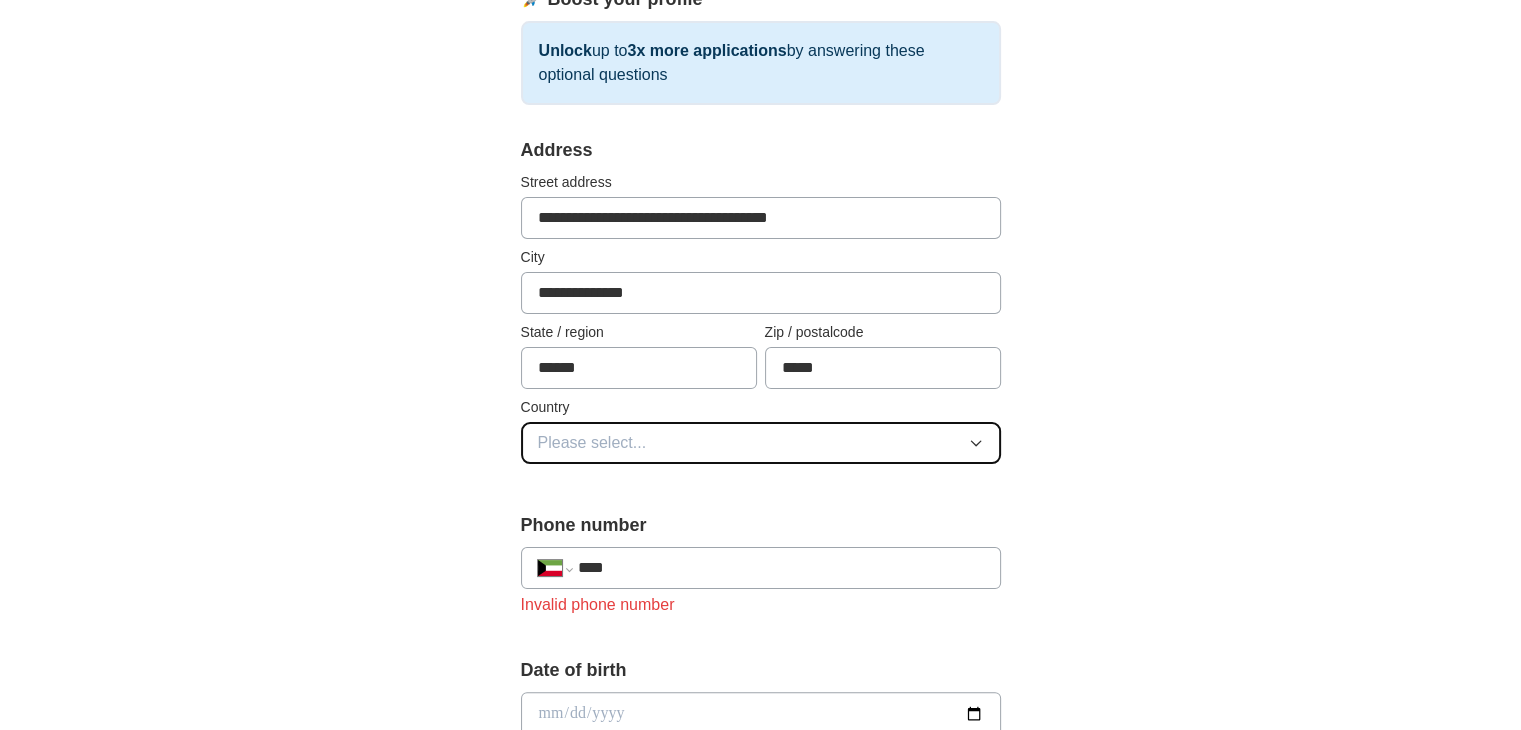 click on "Please select..." at bounding box center (761, 443) 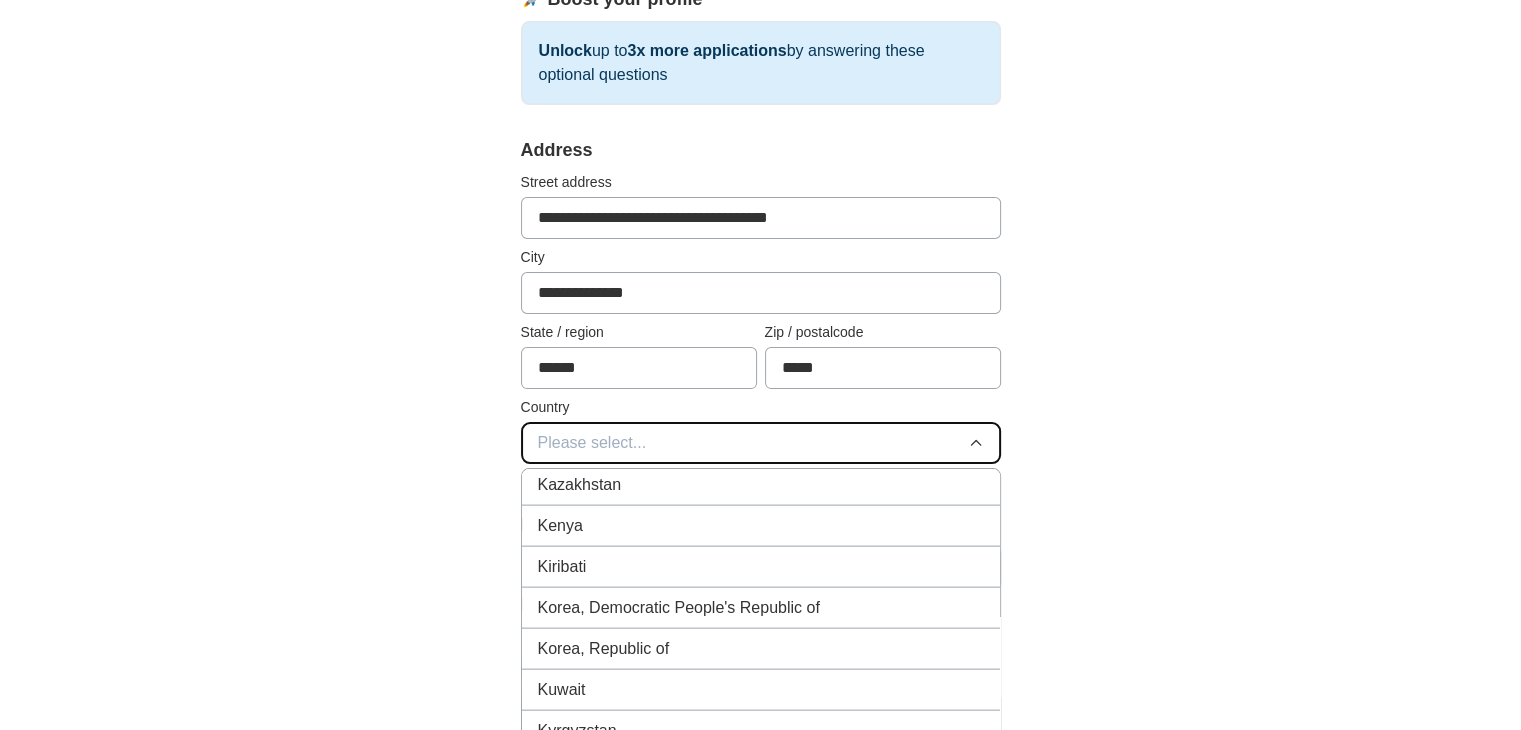 scroll, scrollTop: 4800, scrollLeft: 0, axis: vertical 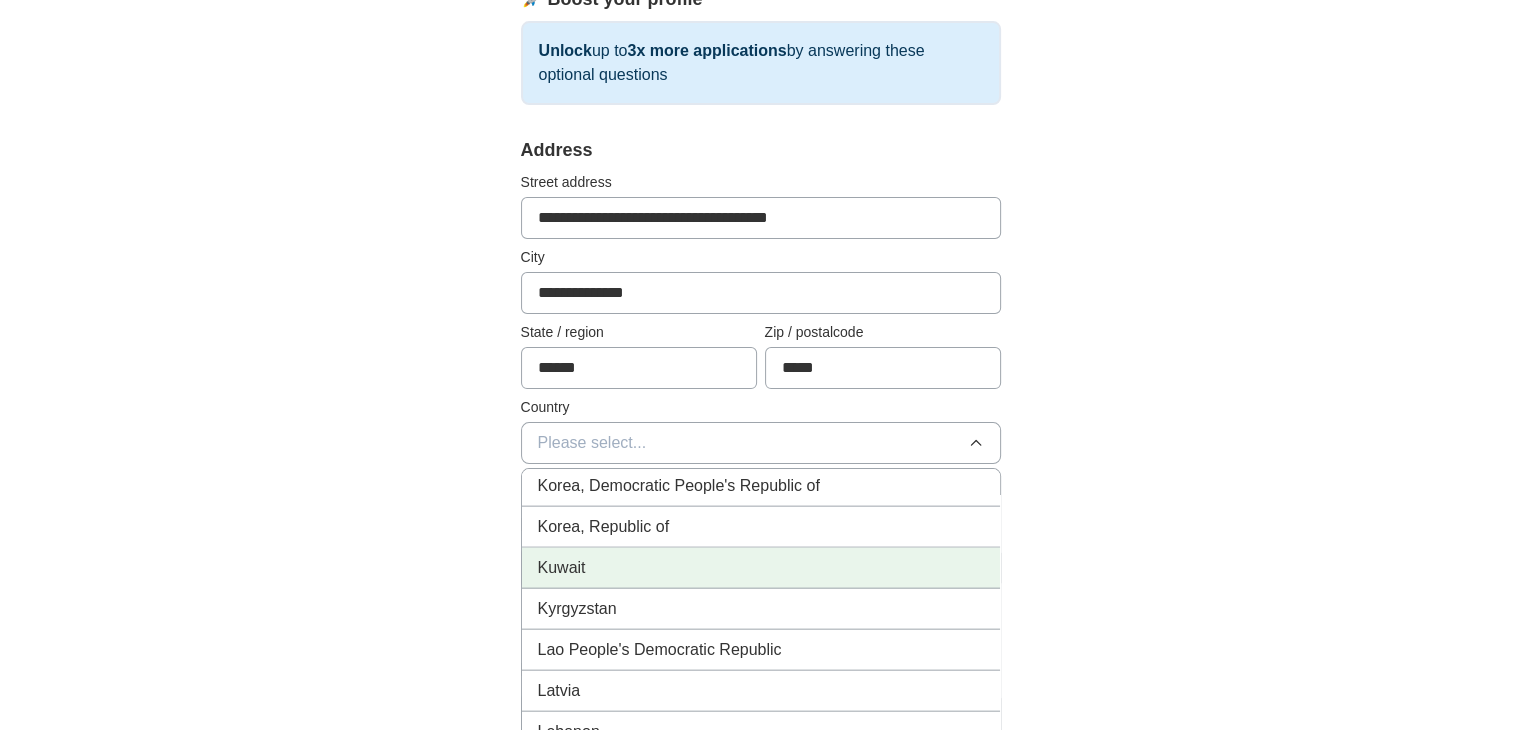 click on "Kuwait" at bounding box center (761, 568) 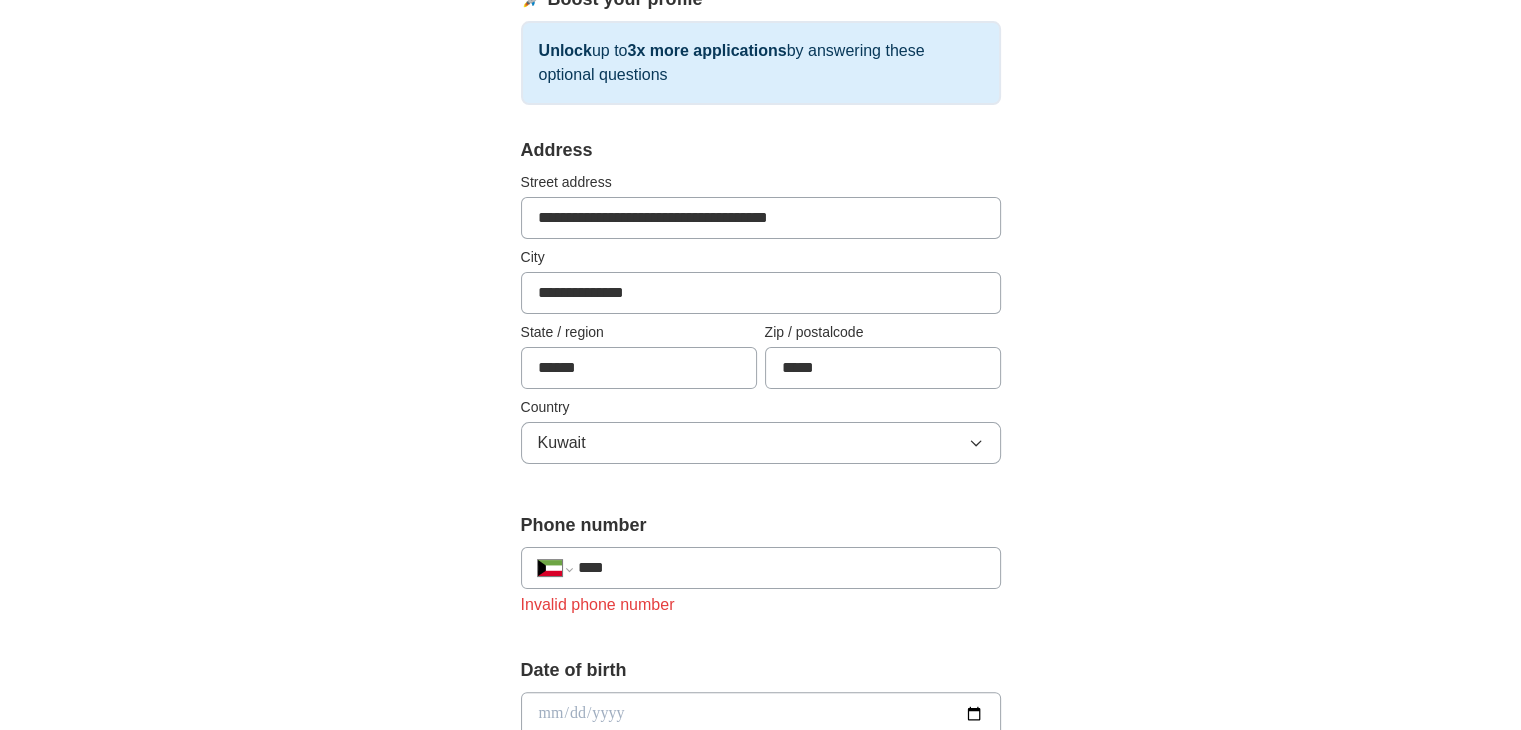 click on "****" at bounding box center (780, 568) 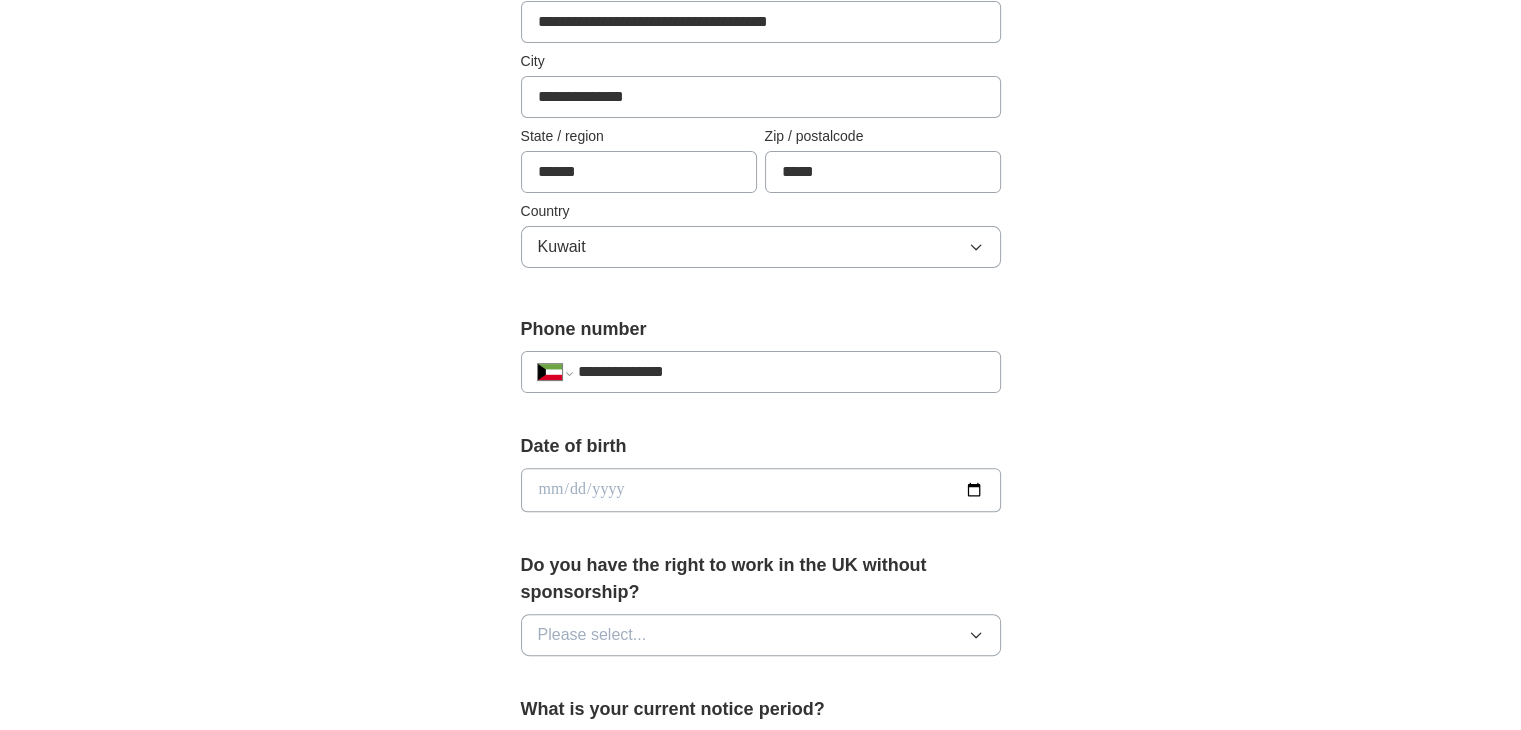 scroll, scrollTop: 514, scrollLeft: 0, axis: vertical 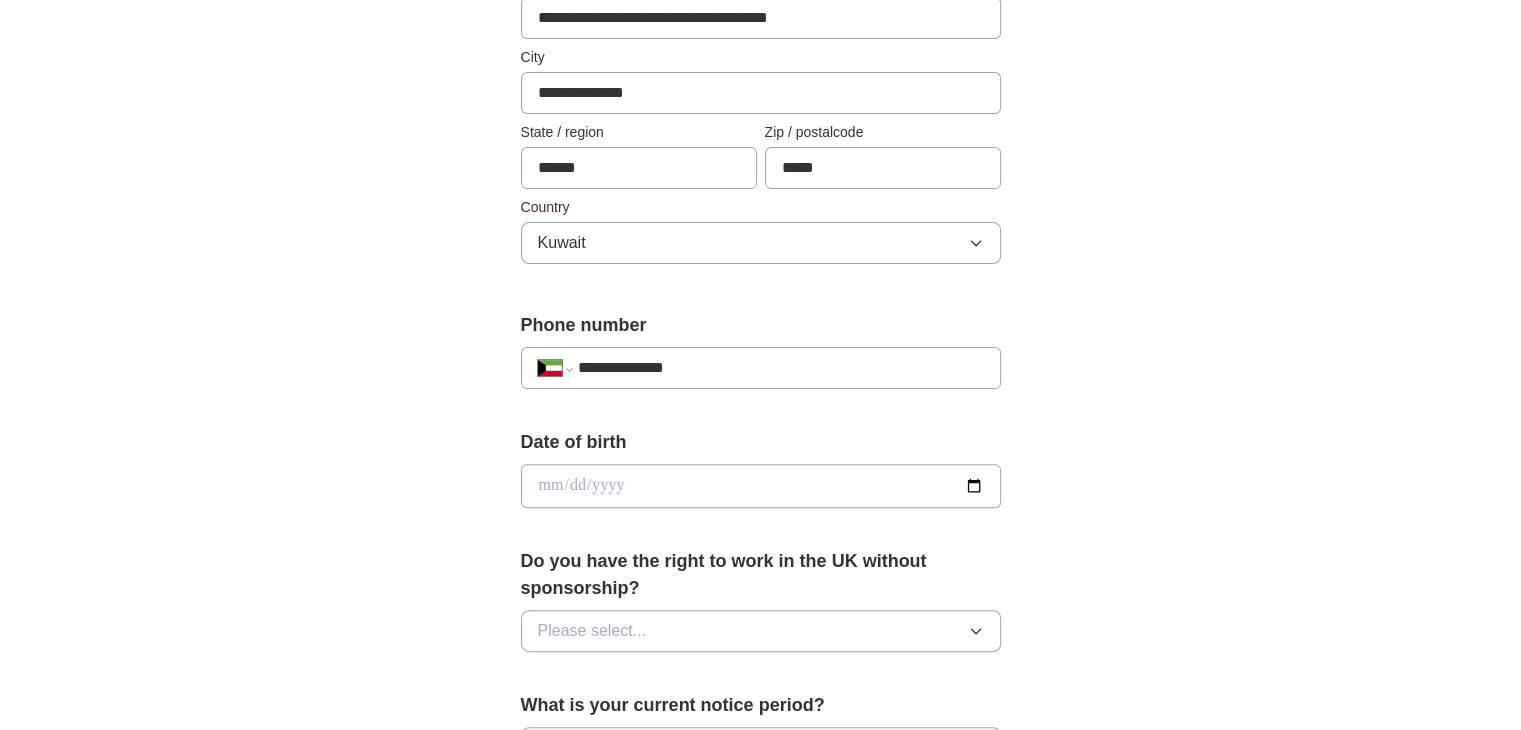 click at bounding box center (761, 486) 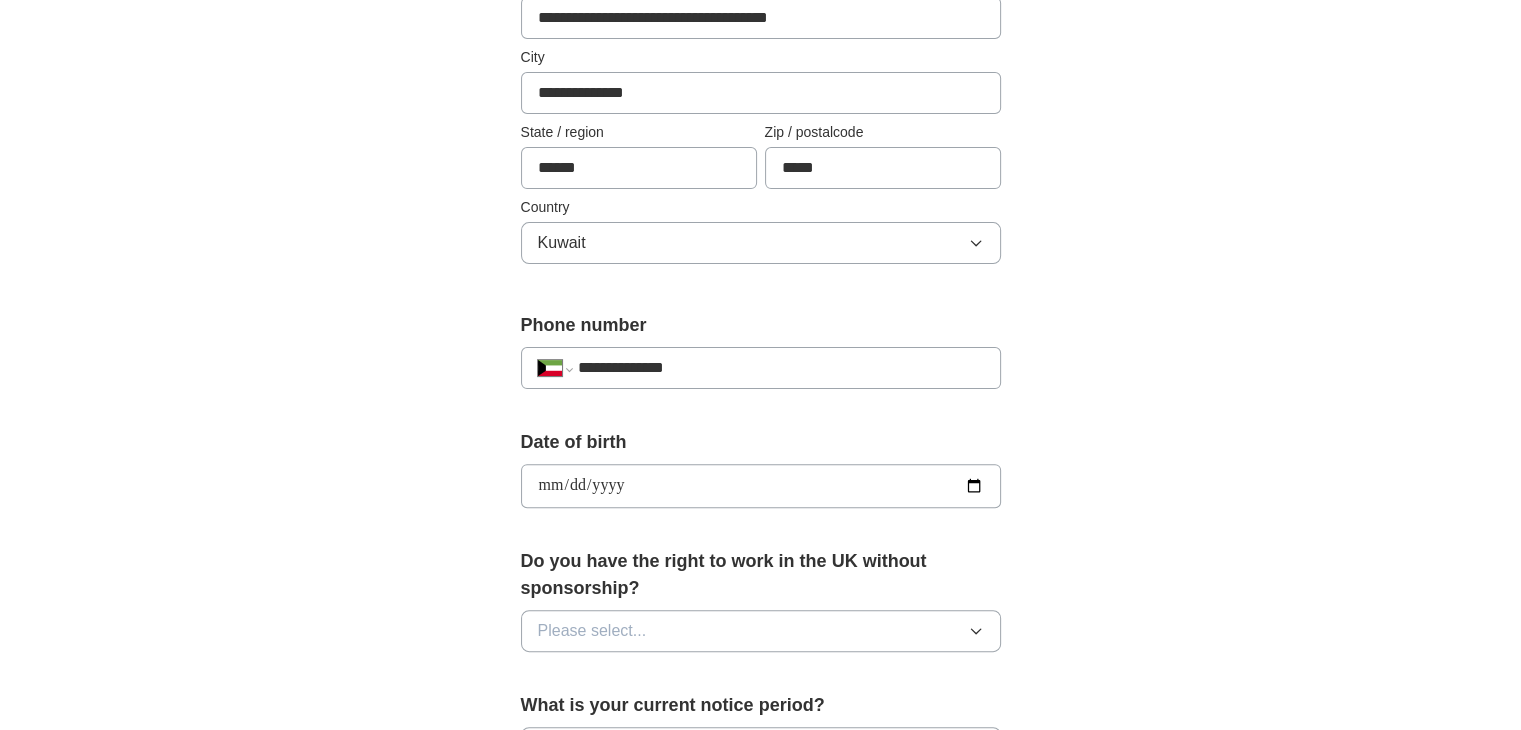 type on "**********" 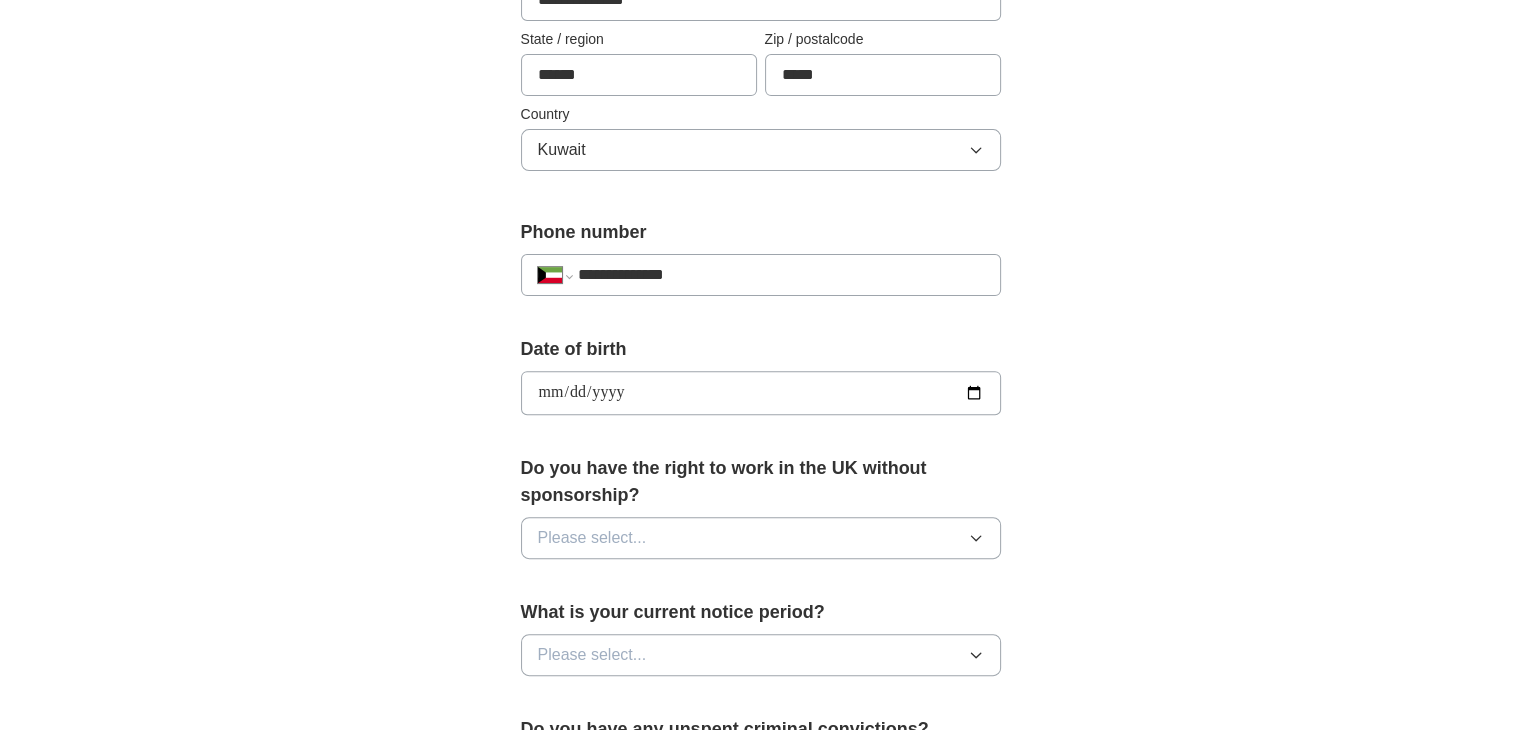 scroll, scrollTop: 714, scrollLeft: 0, axis: vertical 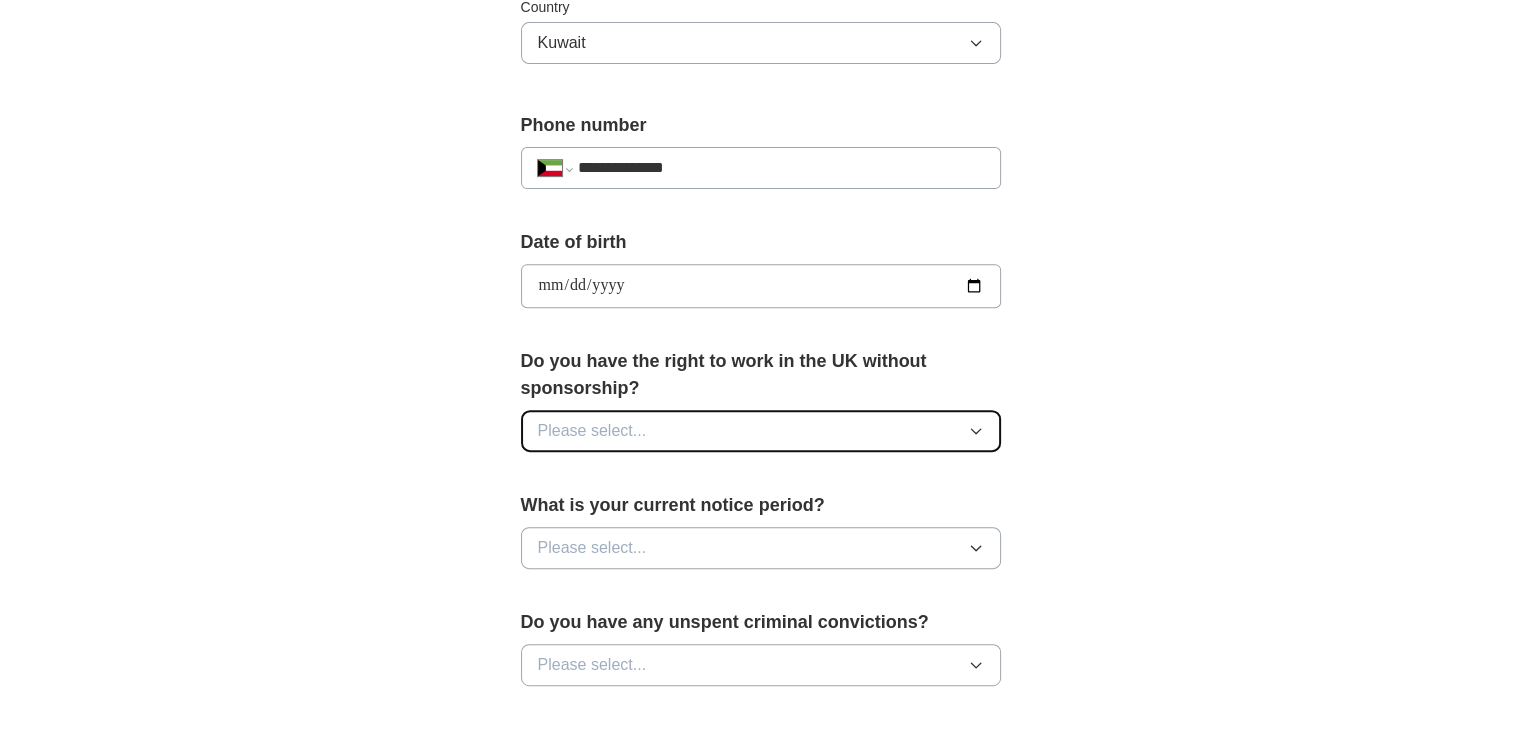 click on "Please select..." at bounding box center (761, 431) 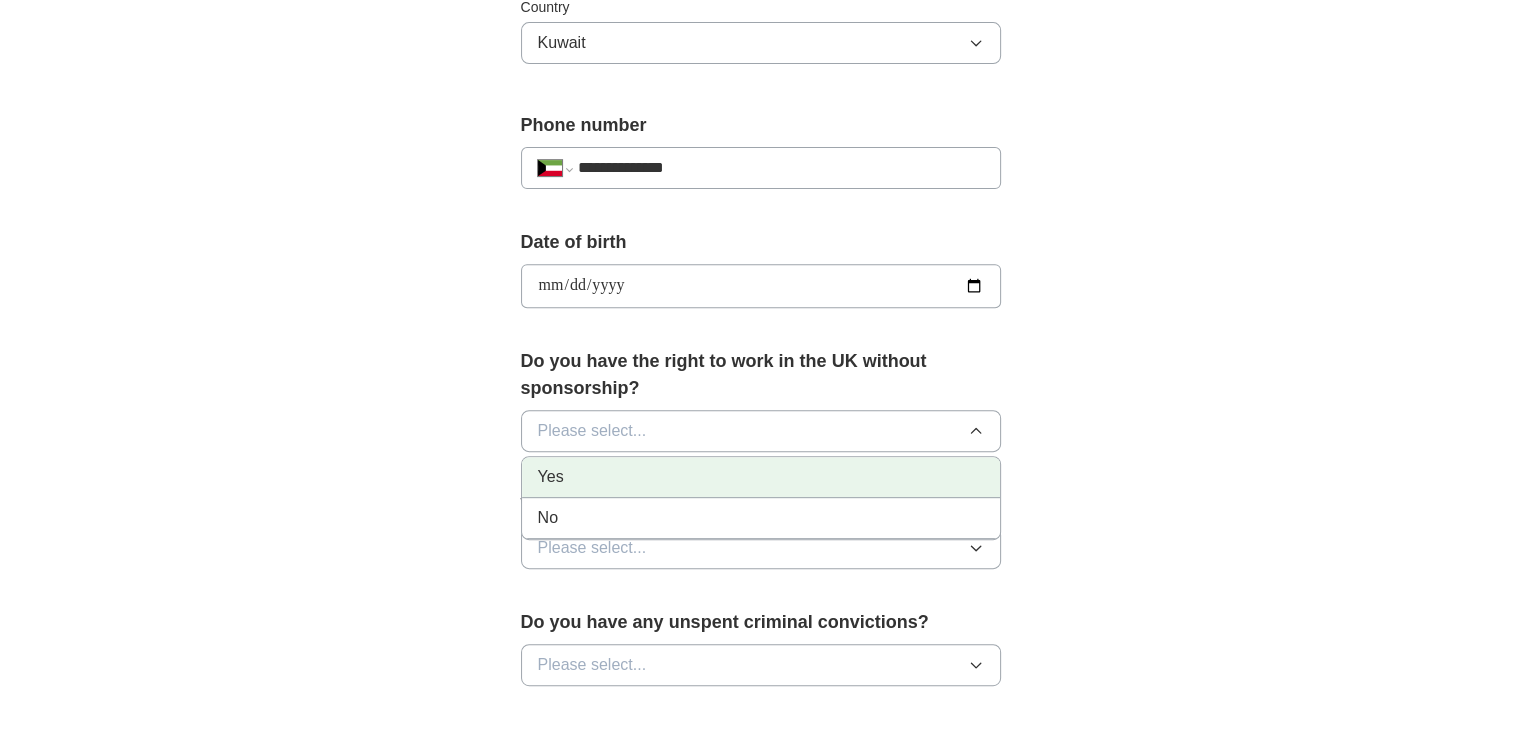click on "Yes" at bounding box center (761, 477) 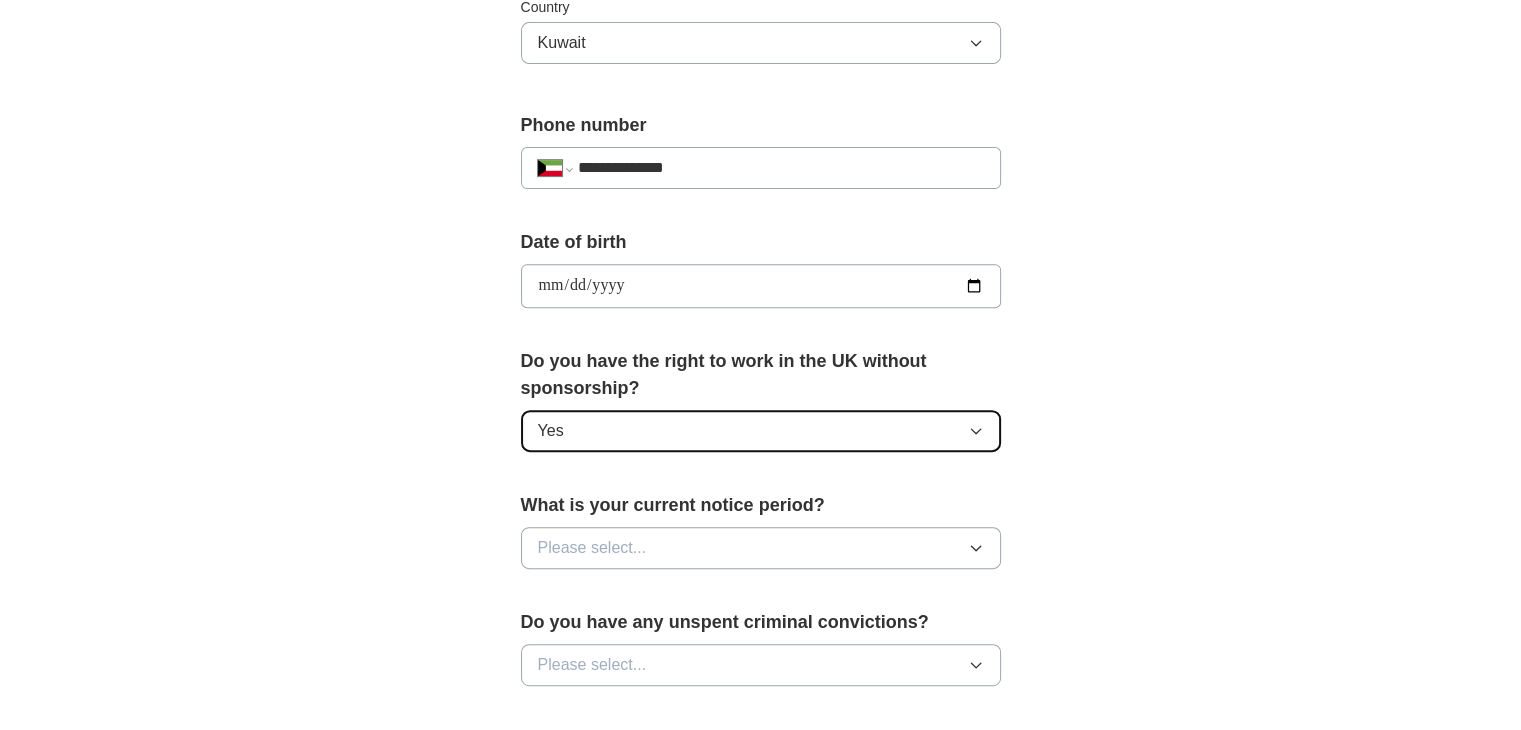 click on "Yes" at bounding box center (761, 431) 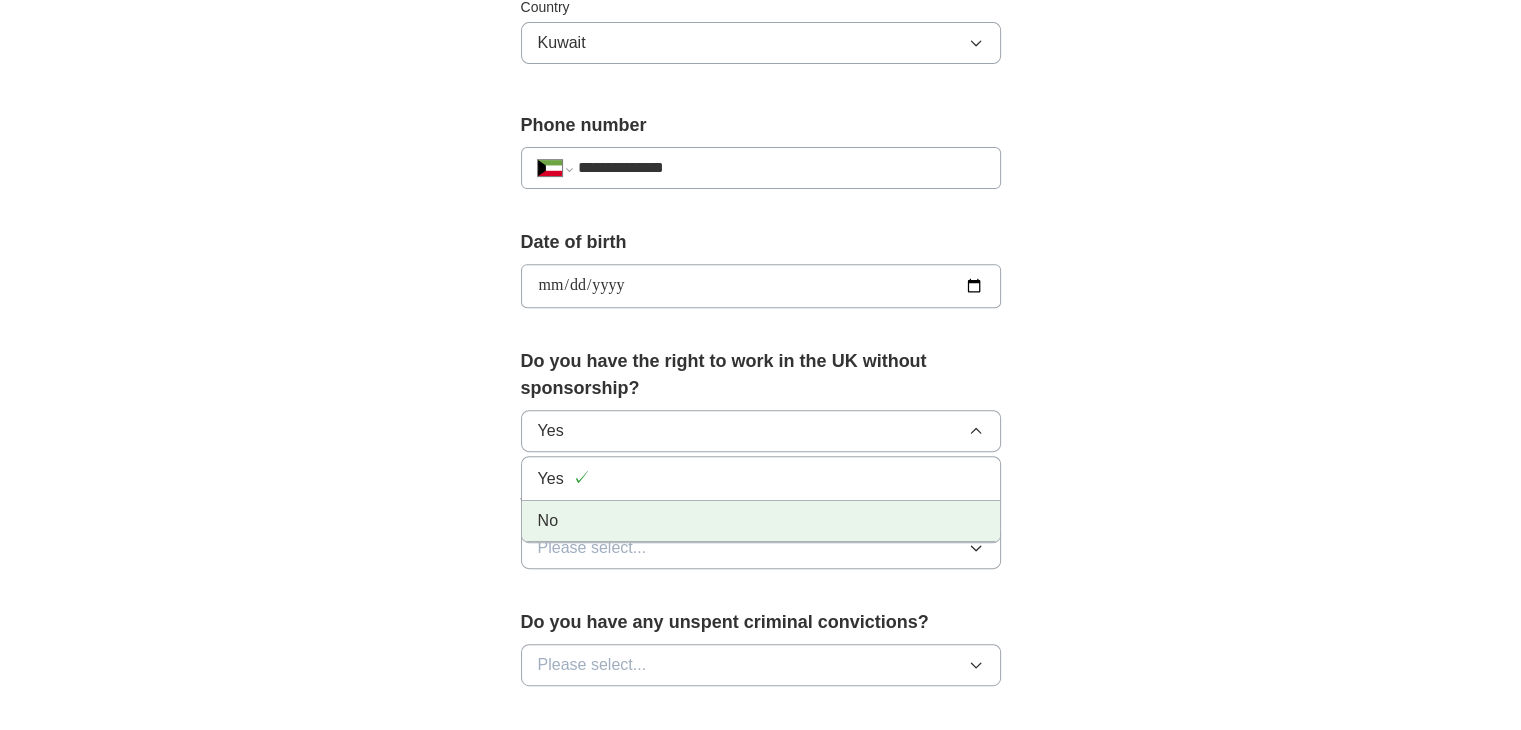 click on "No" at bounding box center [761, 521] 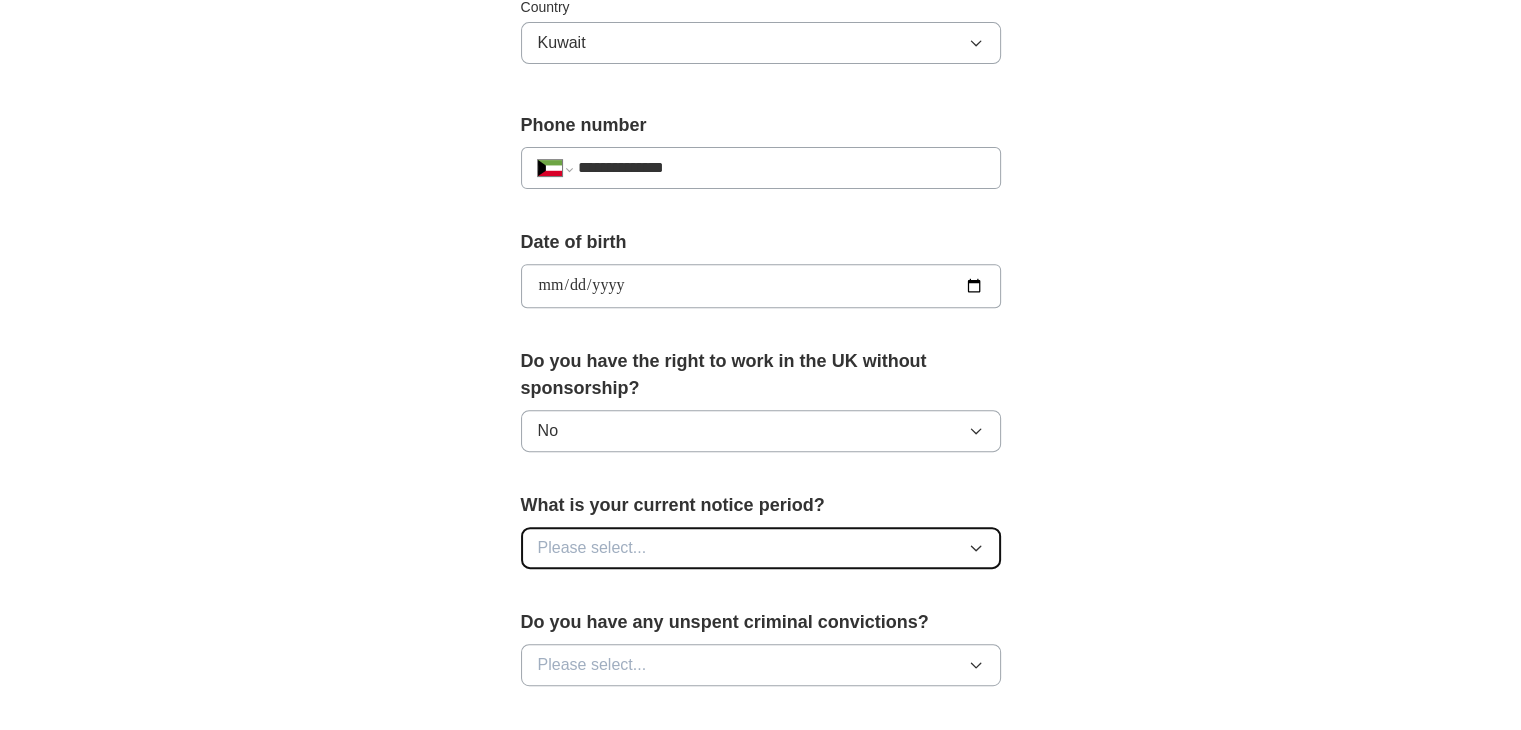 click on "Please select..." at bounding box center (761, 548) 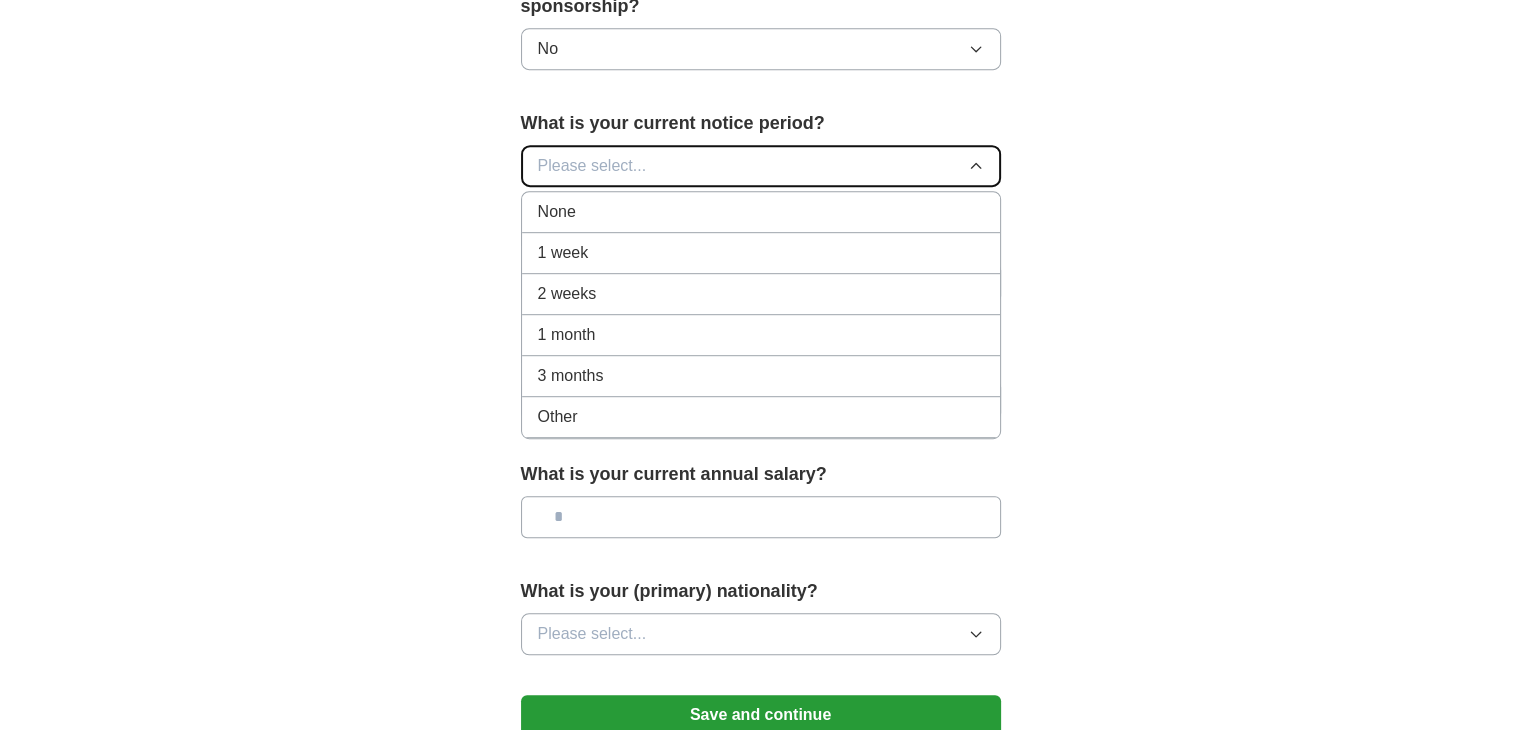 scroll, scrollTop: 1114, scrollLeft: 0, axis: vertical 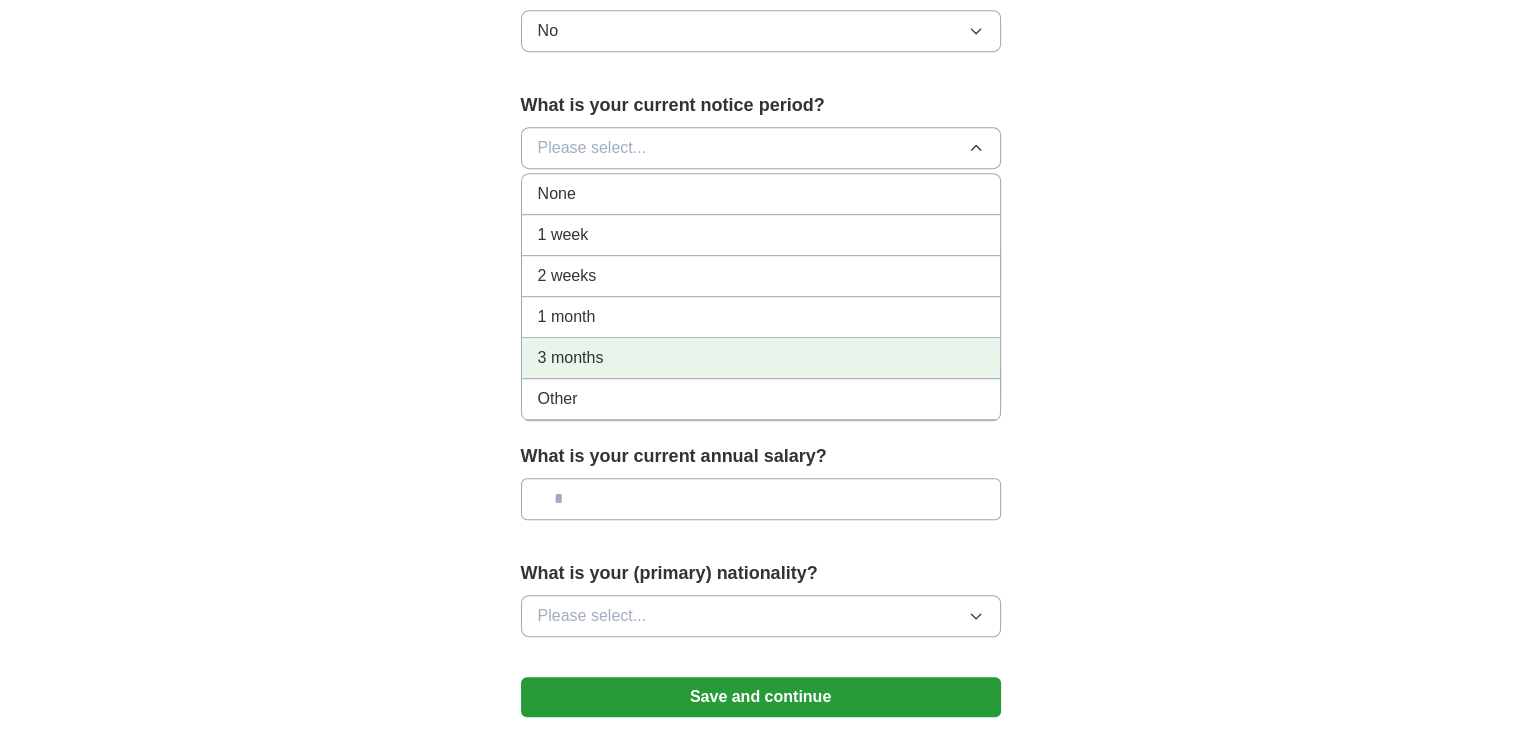 click on "3 months" at bounding box center [761, 358] 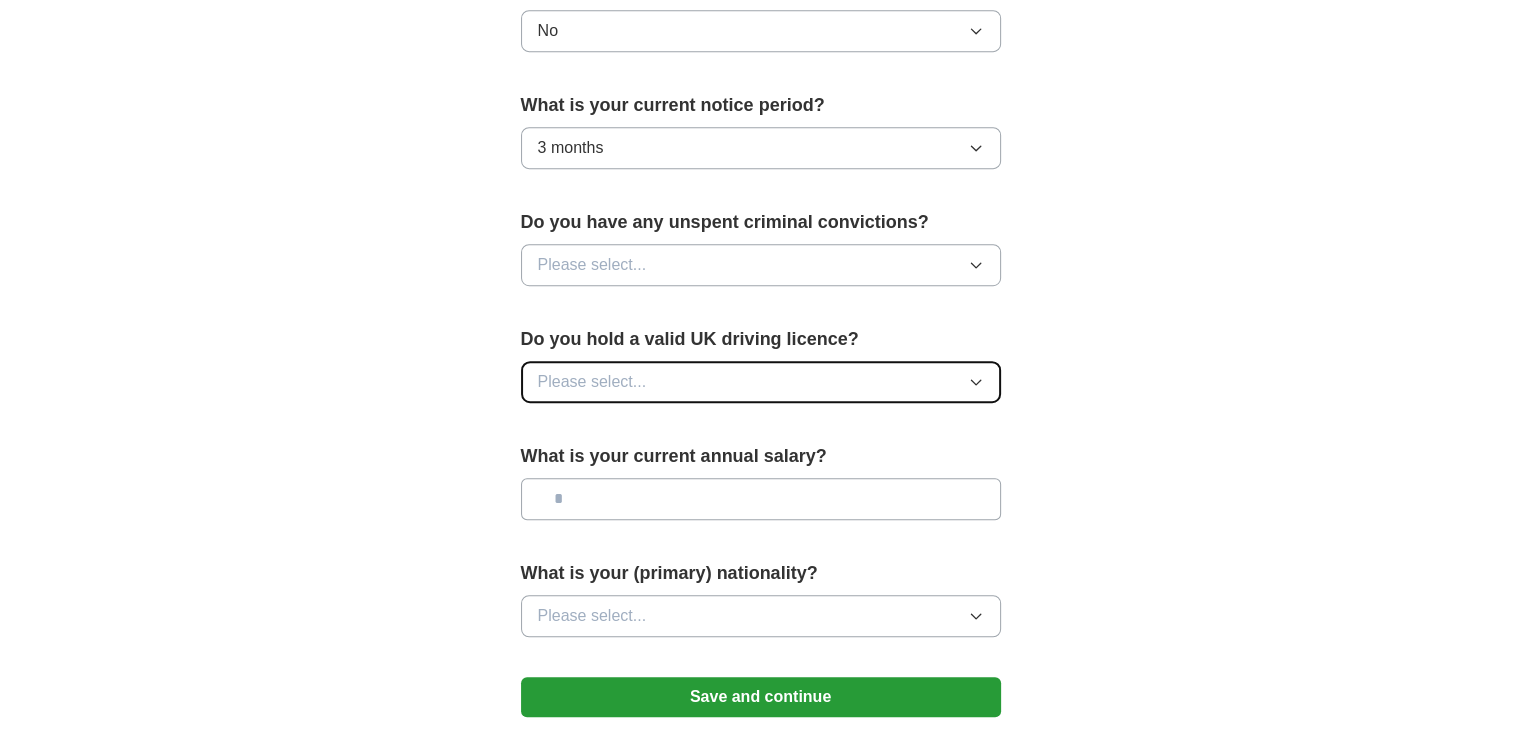 click on "Please select..." at bounding box center (592, 382) 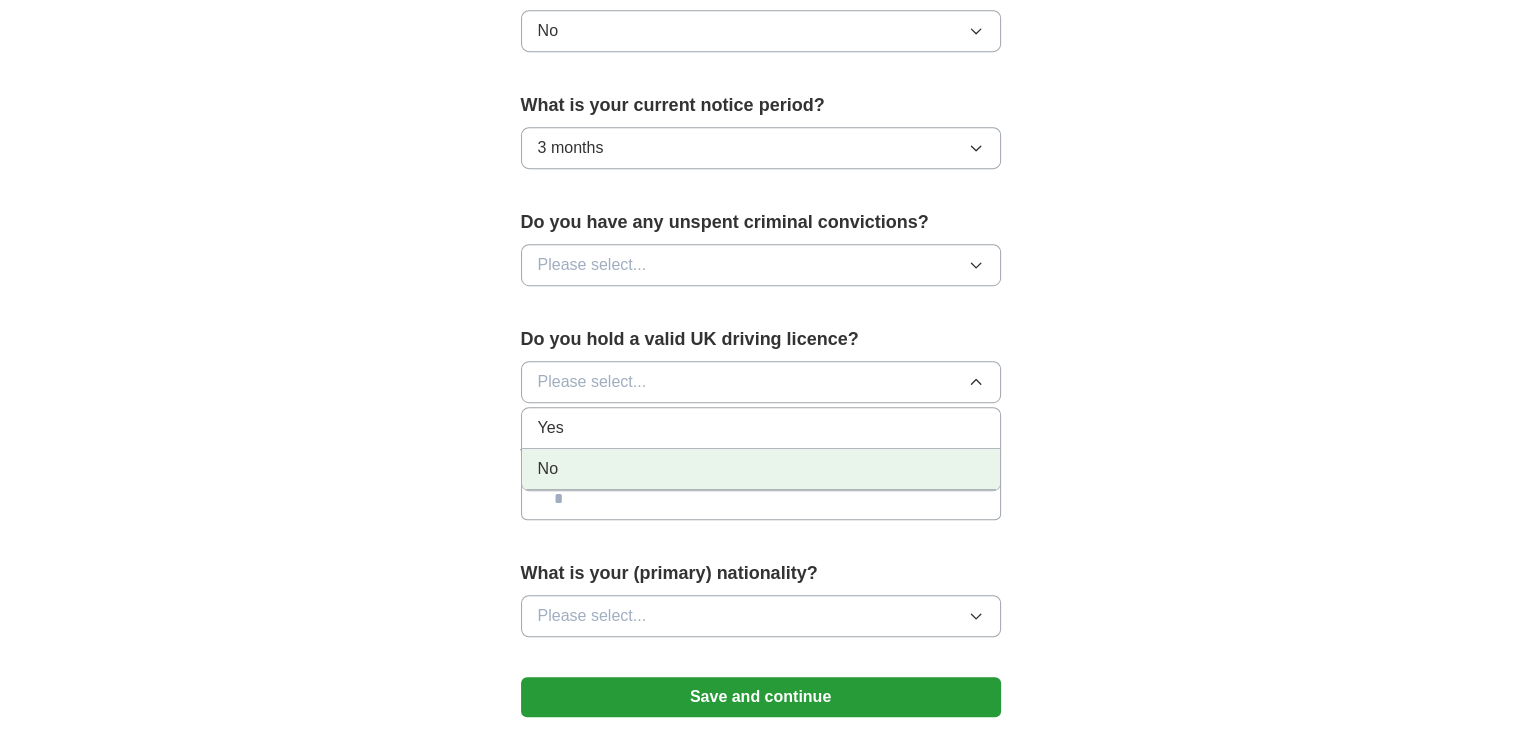 click on "No" at bounding box center [761, 469] 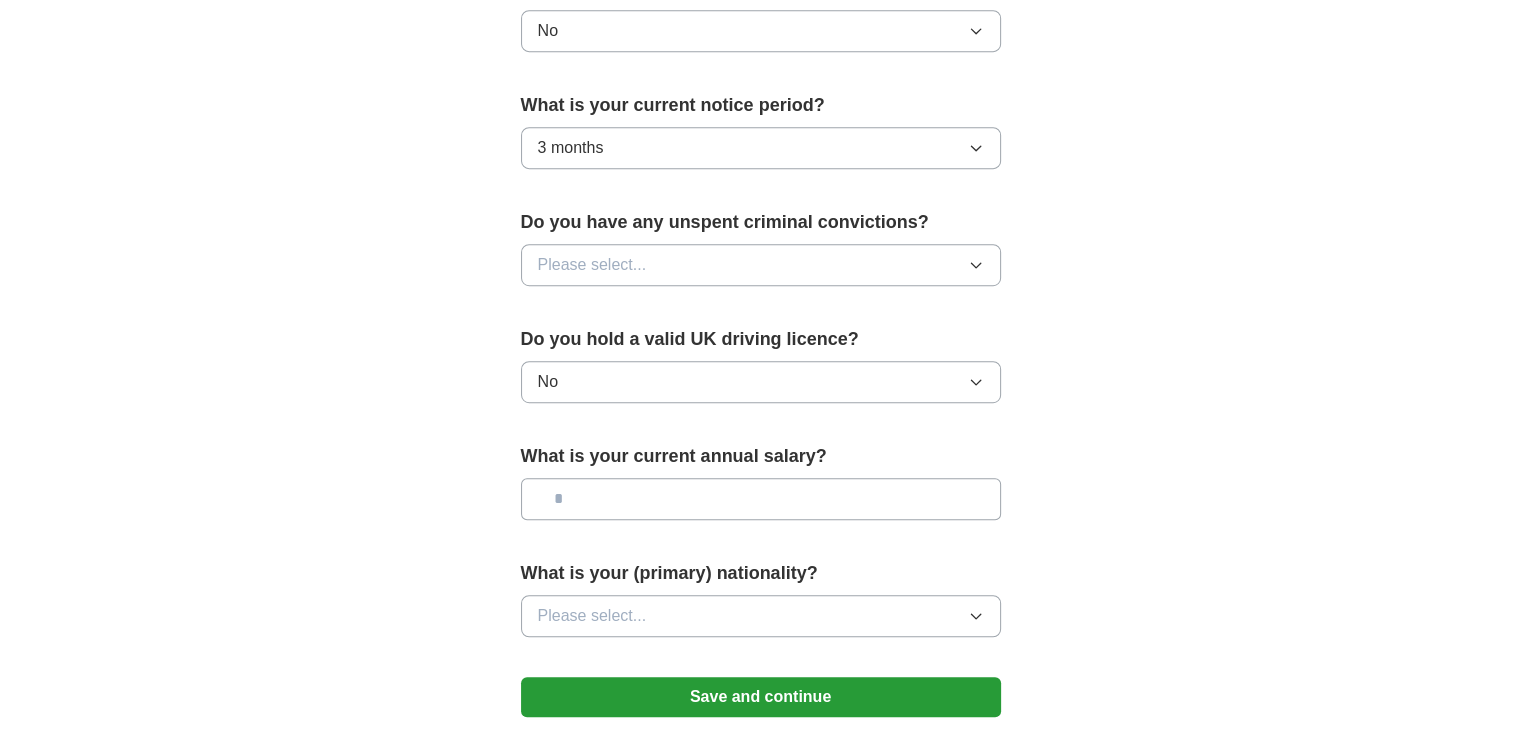 click at bounding box center (761, 499) 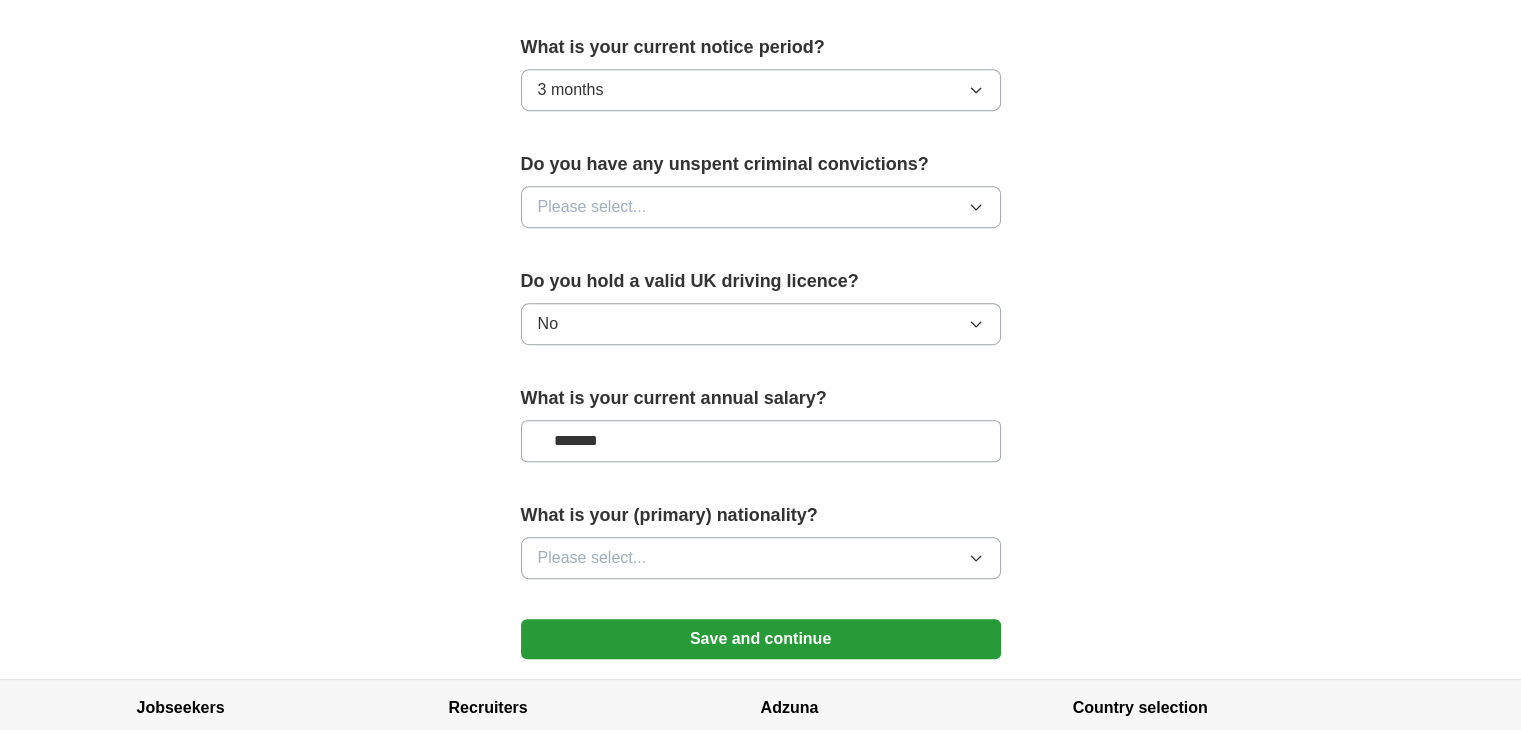 scroll, scrollTop: 1314, scrollLeft: 0, axis: vertical 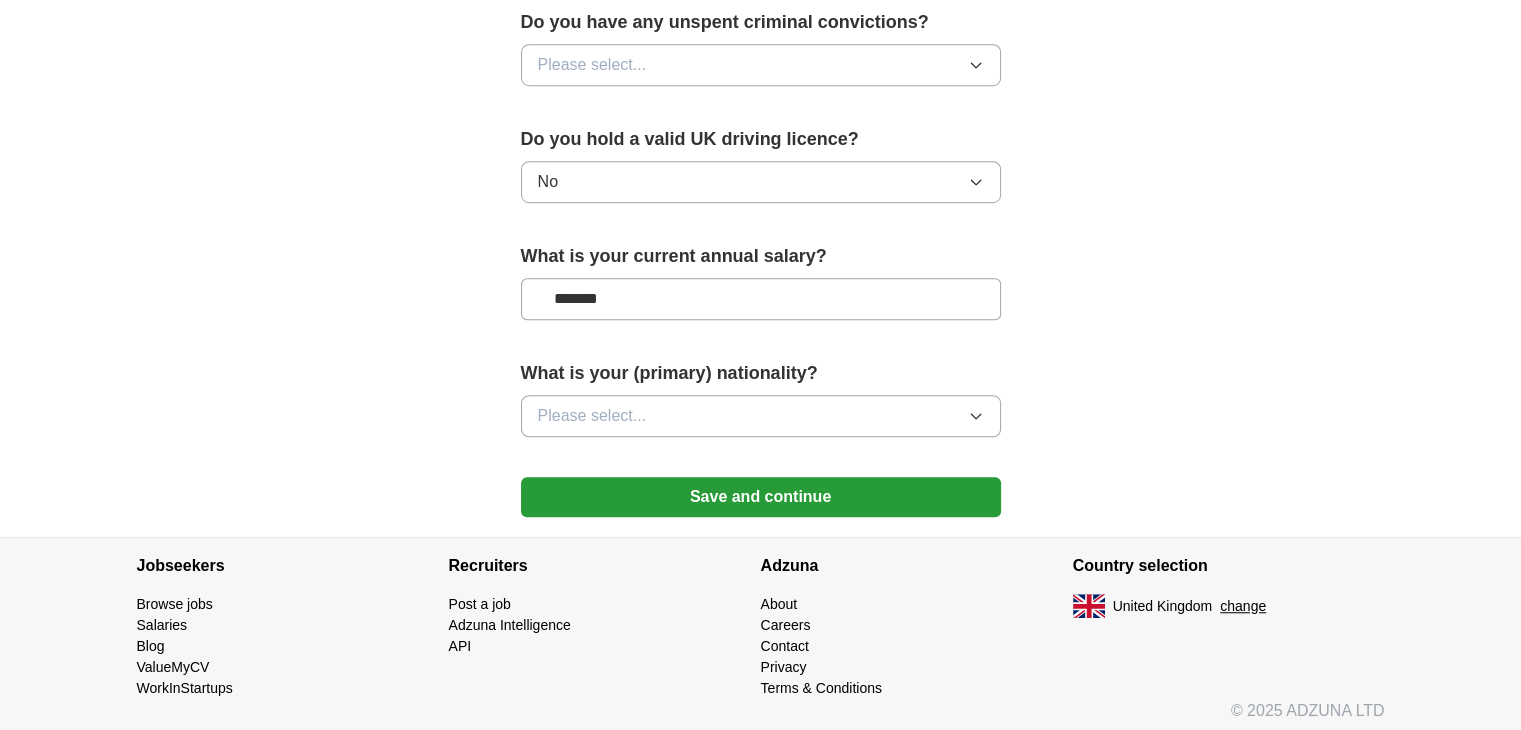 type on "*******" 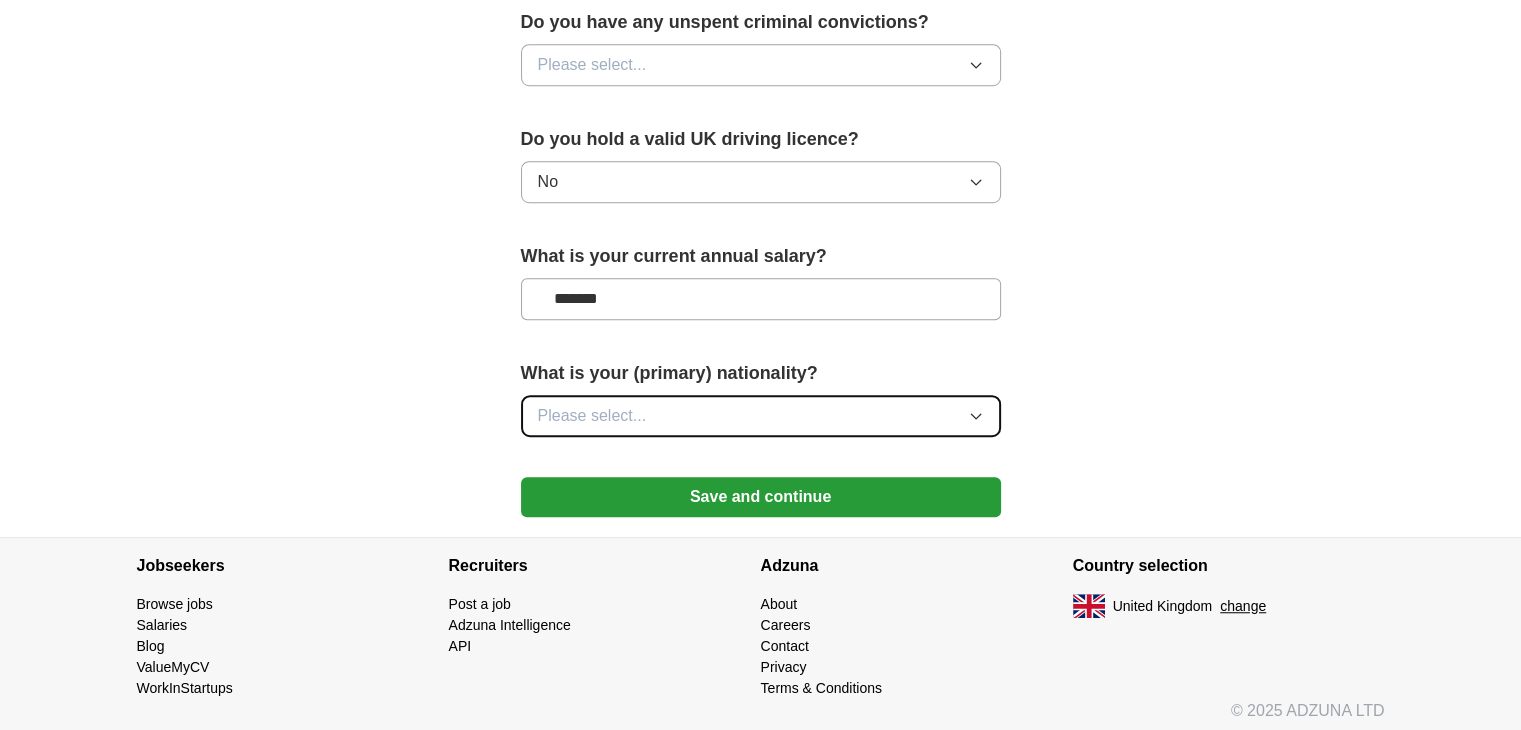 click on "Please select..." at bounding box center [761, 416] 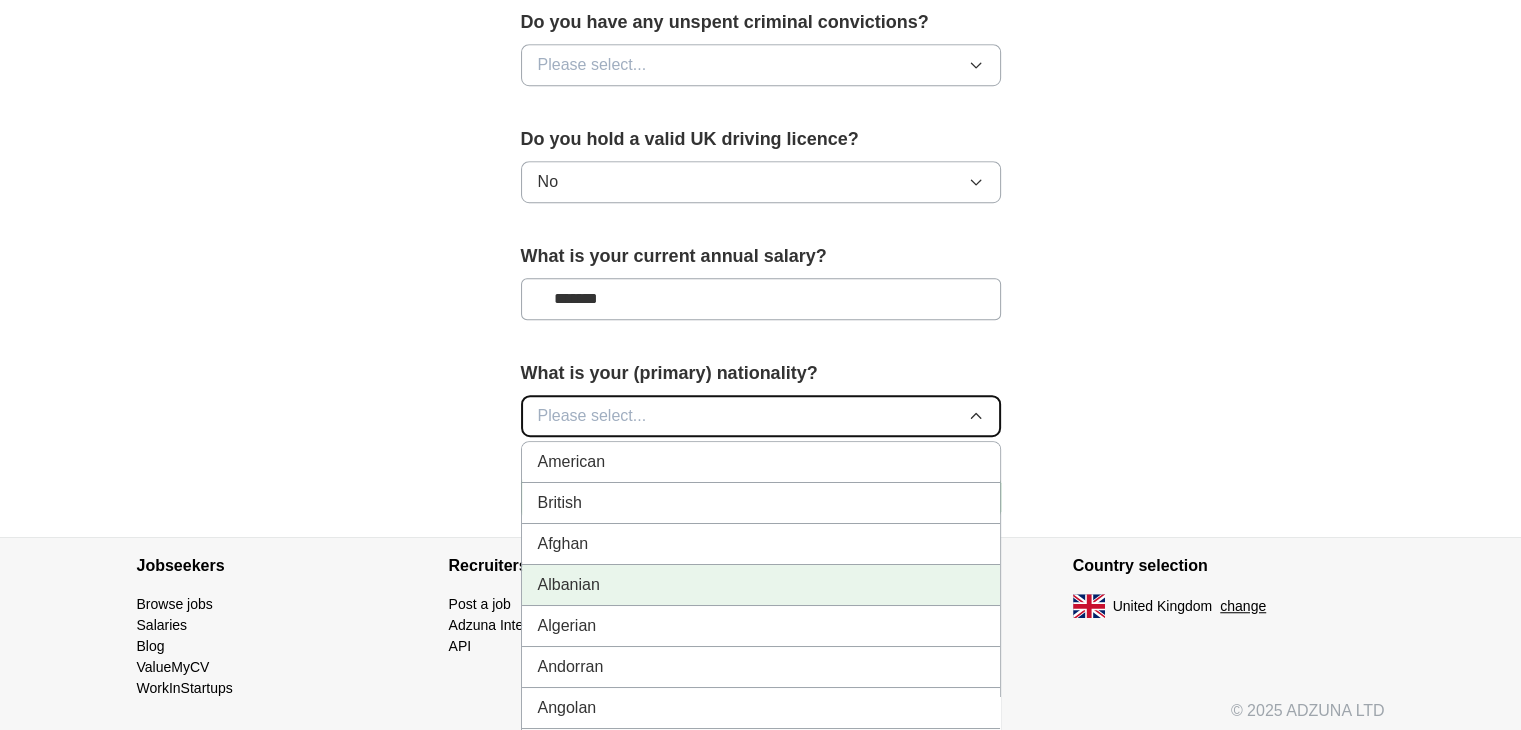 type 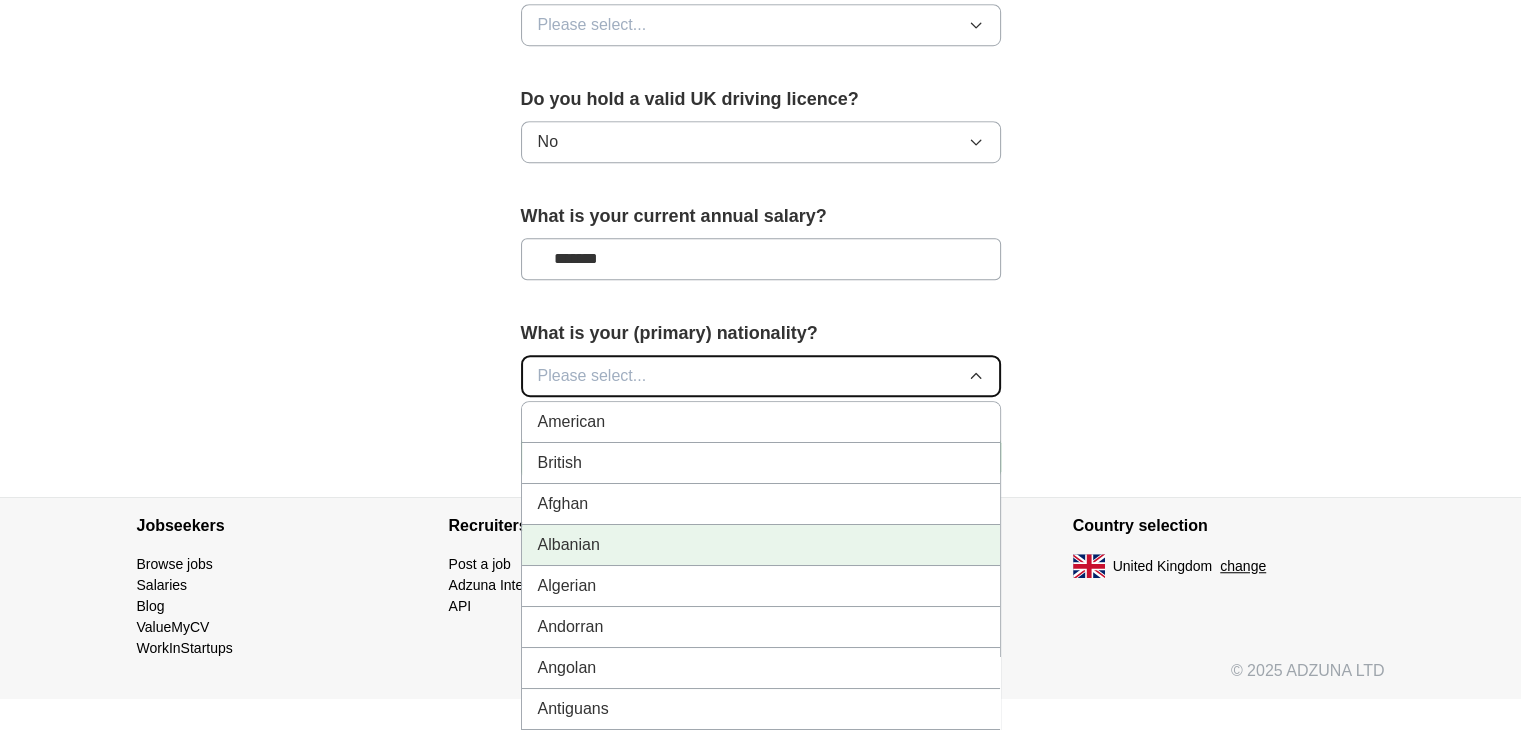 scroll, scrollTop: 1420, scrollLeft: 0, axis: vertical 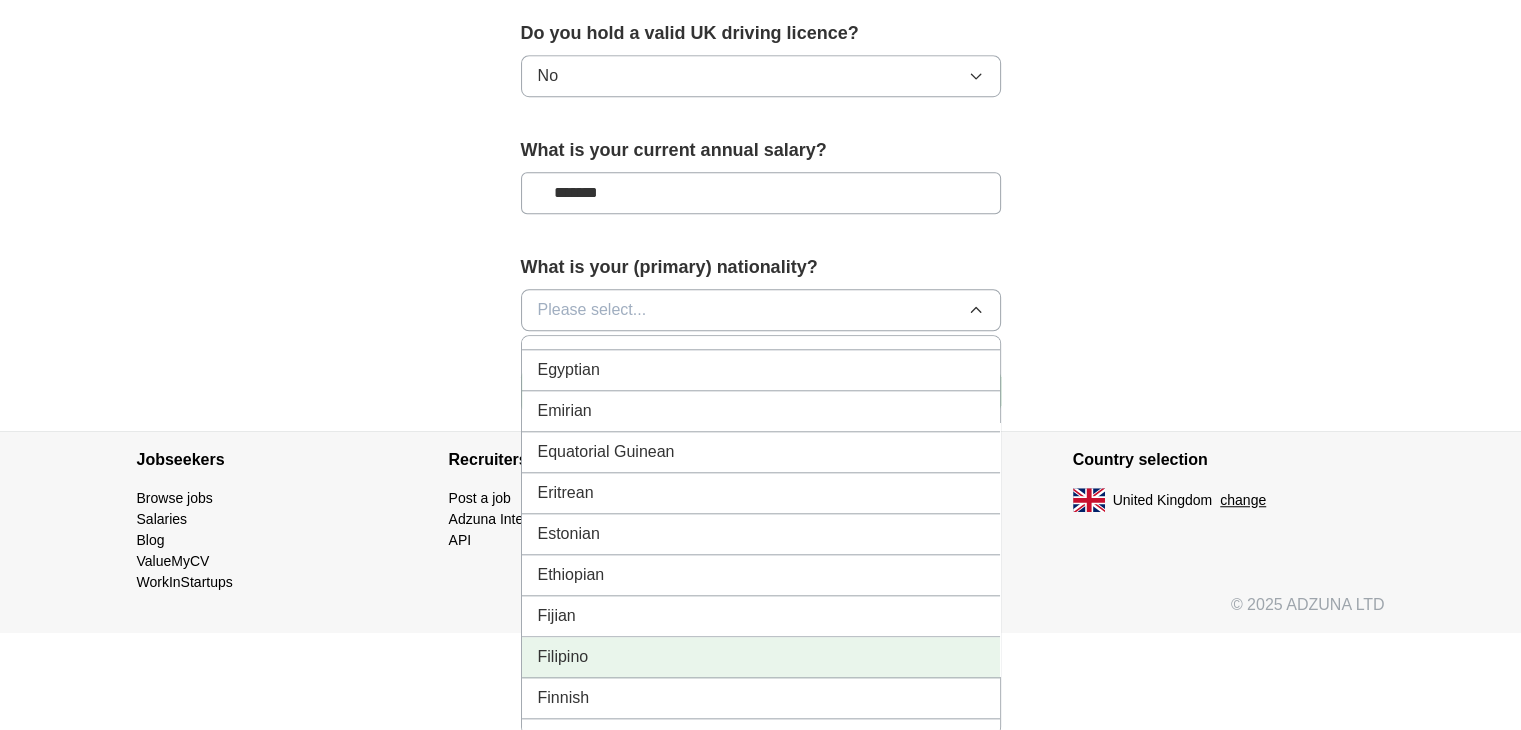 click on "Filipino" at bounding box center (761, 657) 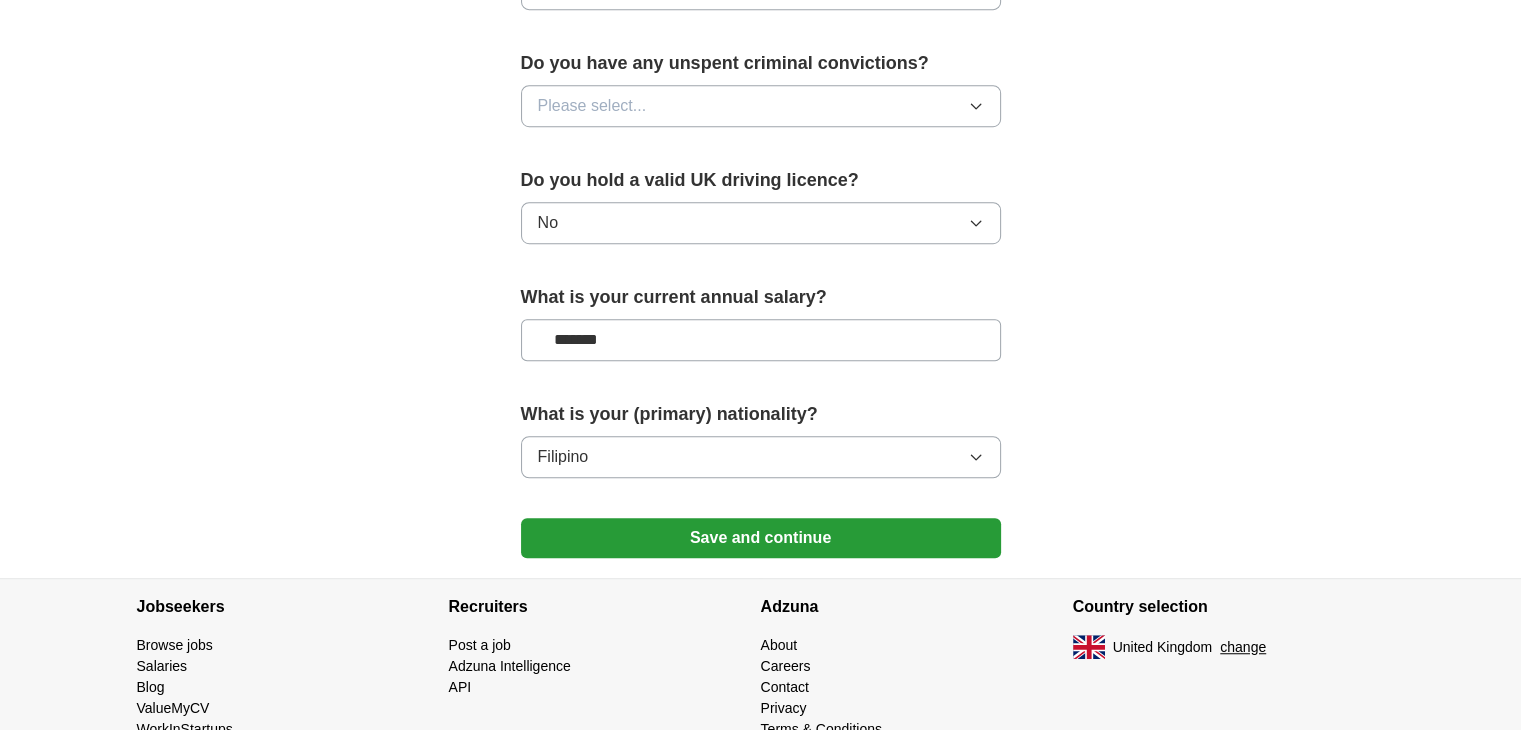 scroll, scrollTop: 1317, scrollLeft: 0, axis: vertical 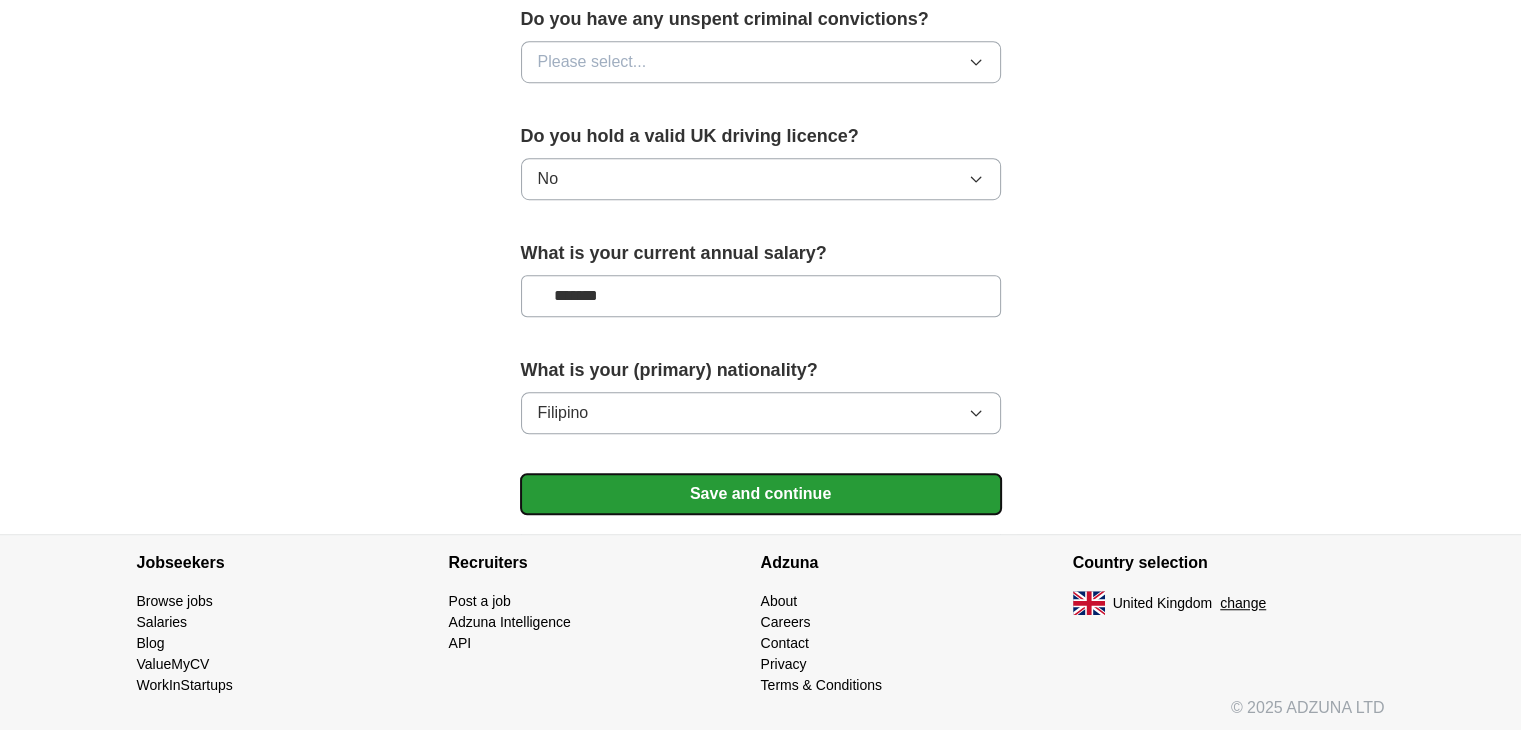 click on "Save and continue" at bounding box center (761, 494) 